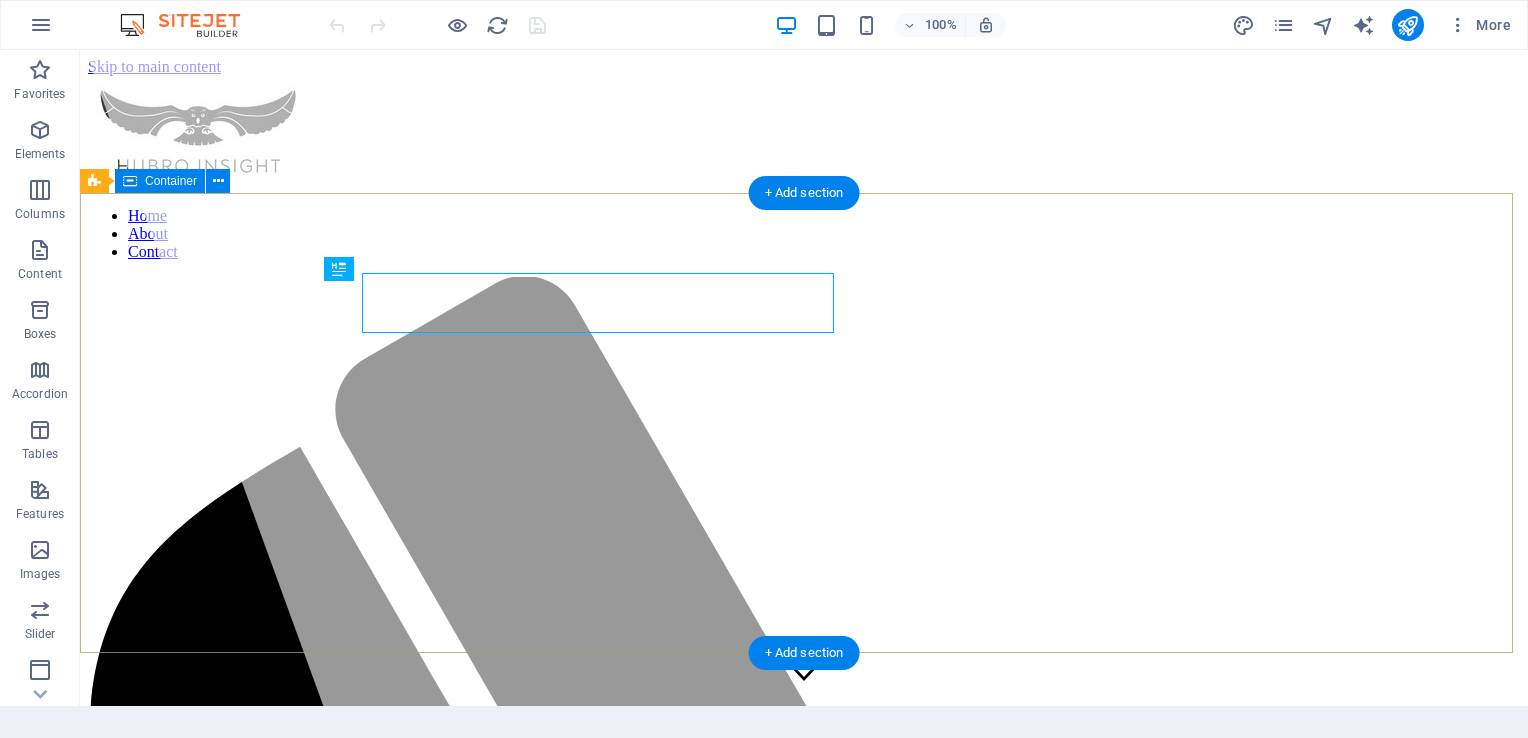 scroll, scrollTop: 0, scrollLeft: 0, axis: both 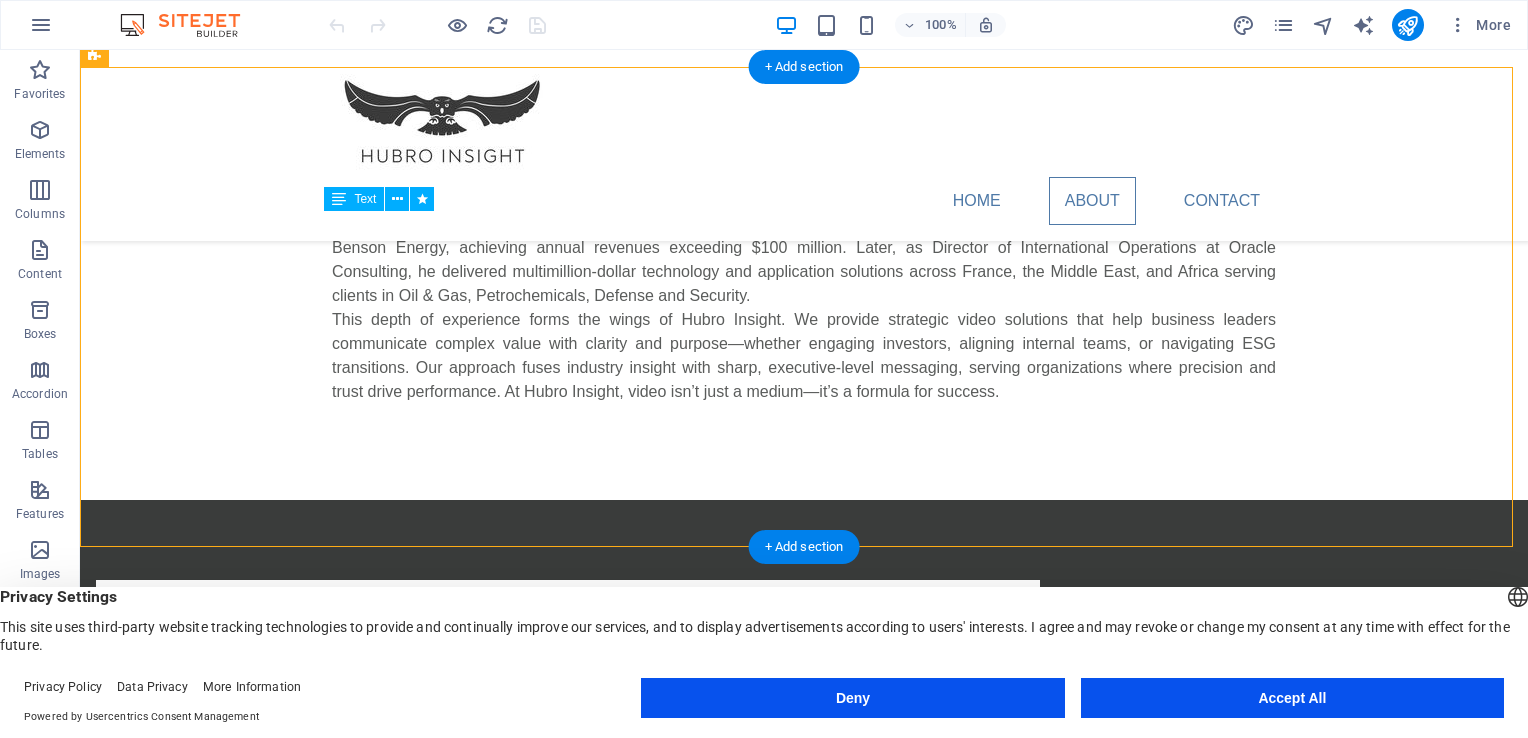 drag, startPoint x: 498, startPoint y: 435, endPoint x: 542, endPoint y: 431, distance: 44.181442 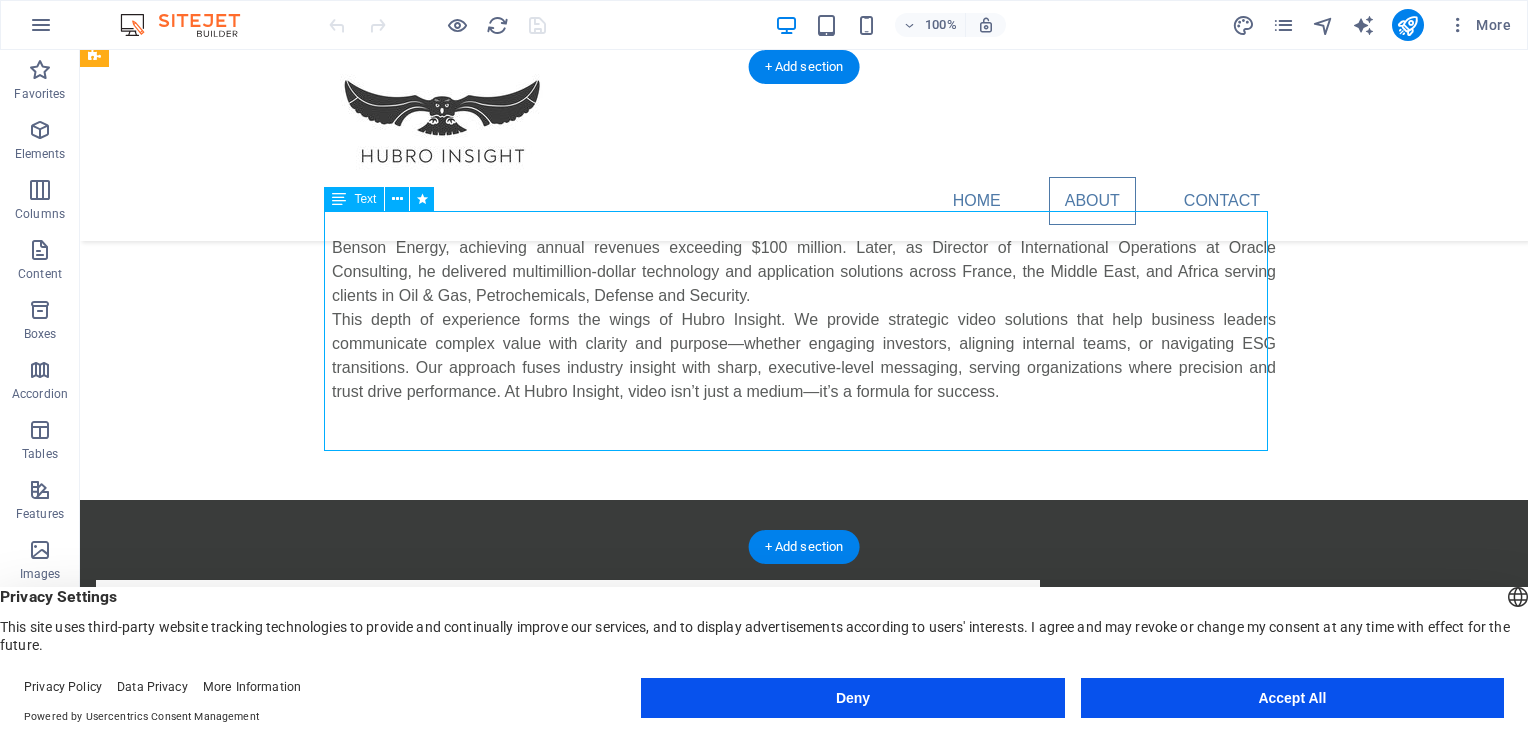 click on "Hubro Insight was founded by Grant Hutchinson in 1998 under the umbrella of the Liechtenstein Hubro Foundation established by Ivan Hutchinson of Getty Oil Co. fame starting in the 1960s. Drawing on more than thirty years of senior management in the Oil & Gas and international software sectors, Grant oversaw the North Sea crude oil equity for RTZ Oil & Gas, Blackfriars Oil, and Kleinwort Benson Energy, achieving annual revenues exceeding $100 million. Later, as Director of International Operations at Oracle Consulting, he delivered multimillion-dollar technology and application solutions across France, the Middle East, and Africa serving clients in Oil & Gas, Petrochemicals, Defense and Security." at bounding box center (804, 284) 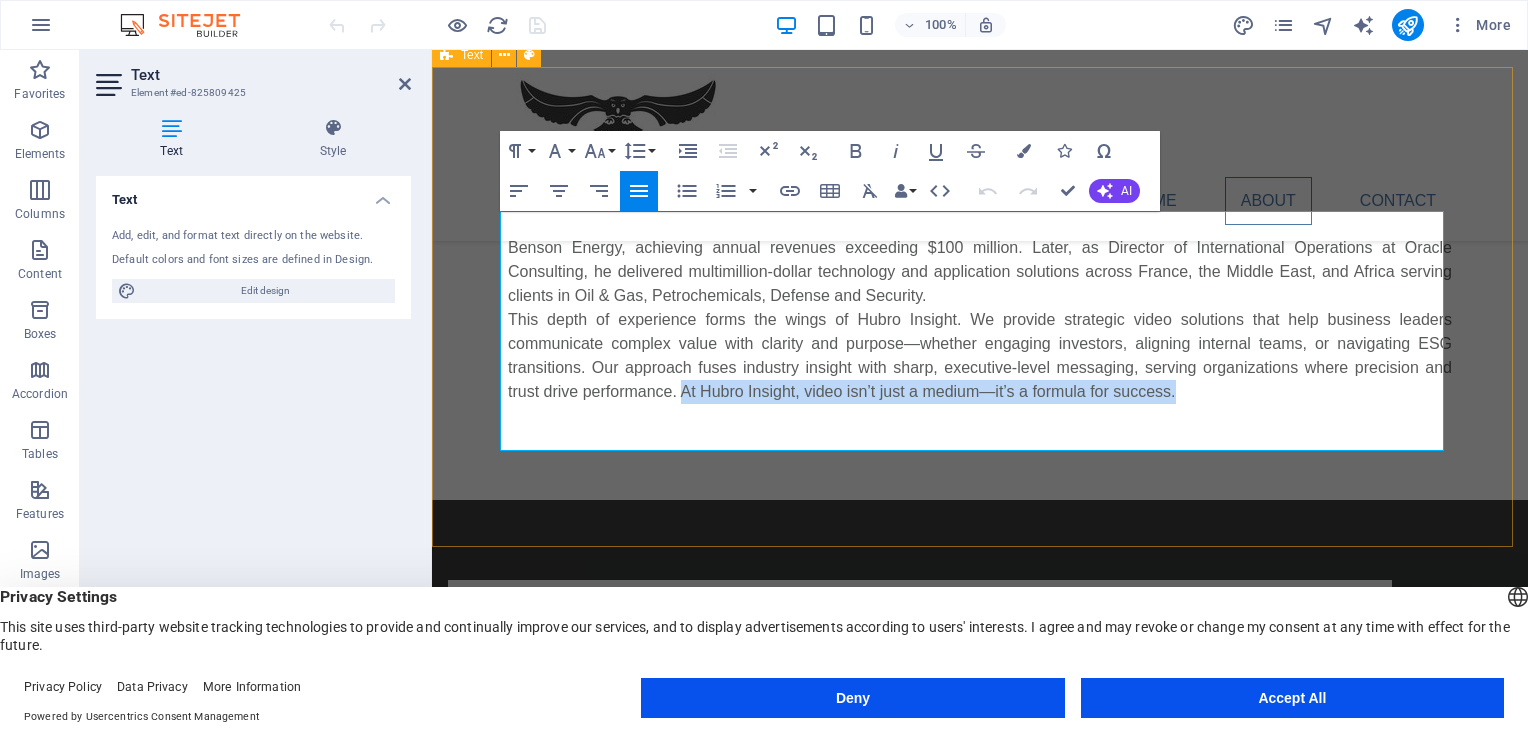 drag, startPoint x: 1169, startPoint y: 443, endPoint x: 677, endPoint y: 480, distance: 493.3893 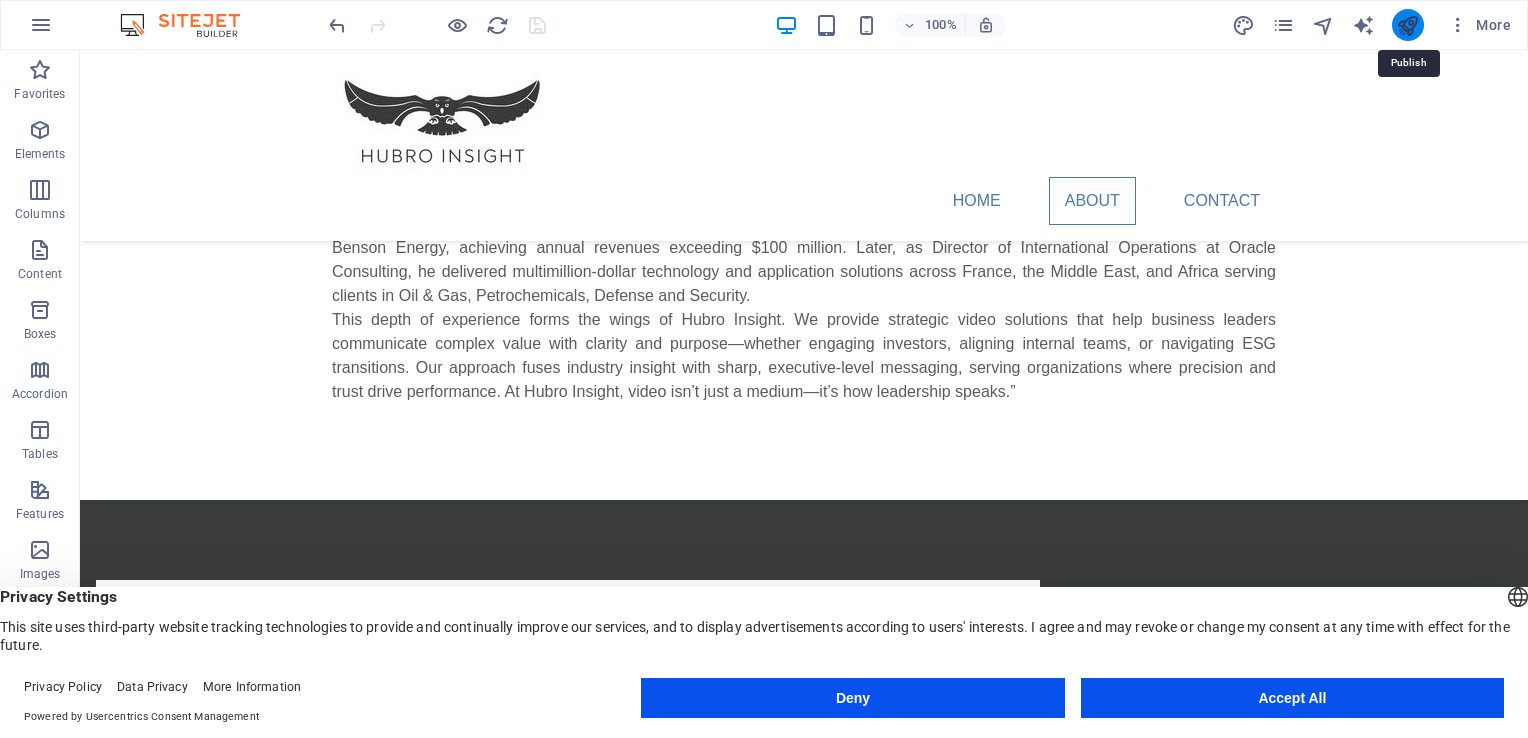 click at bounding box center (1407, 25) 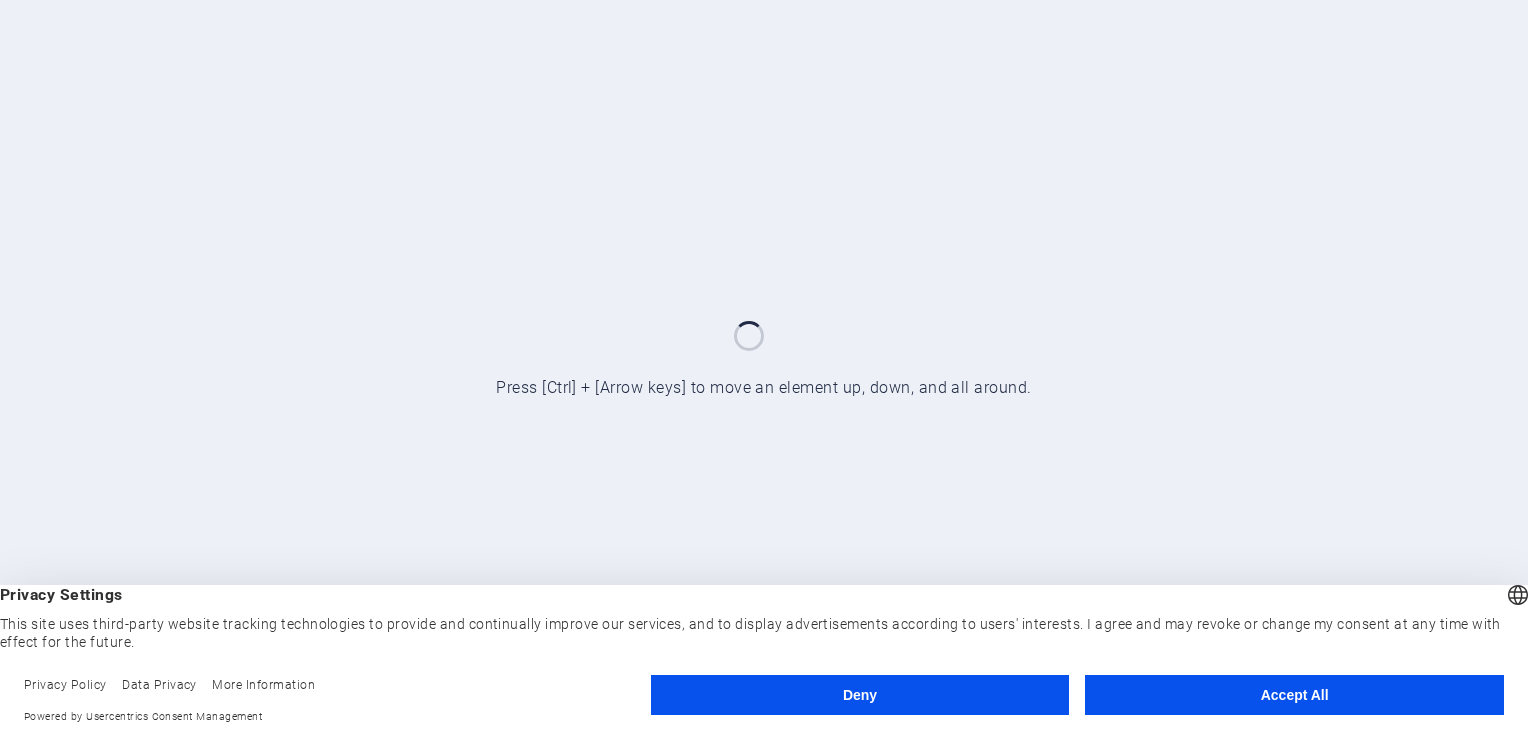 scroll, scrollTop: 0, scrollLeft: 0, axis: both 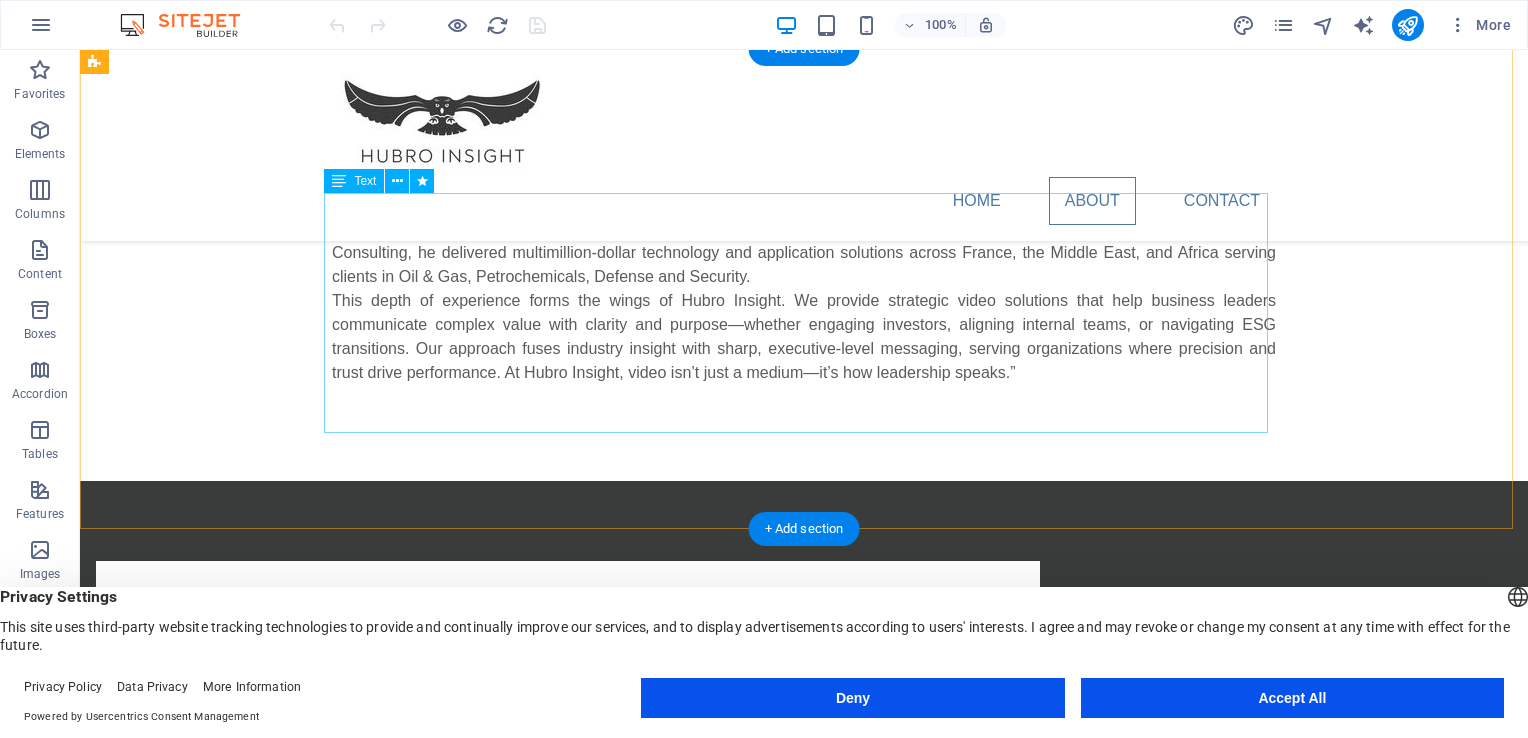 click on "Hubro Insight was founded by Grant Hutchinson in 1998 under the umbrella of the Liechtenstein Hubro Foundation established by Ivan Hutchinson of Getty Oil Co. fame starting in the 1960s. Drawing on more than thirty years of senior management in the Oil & Gas and international software sectors, Grant oversaw the North Sea crude oil equity for RTZ Oil & Gas, Blackfriars Oil, and Kleinwort Benson Energy, achieving annual revenues exceeding $100 million. Later, as Director of International Operations at Oracle Consulting, he delivered multimillion-dollar technology and application solutions across France, the Middle East, and Africa serving clients in Oil & Gas, Petrochemicals, Defense and Security." at bounding box center [804, 265] 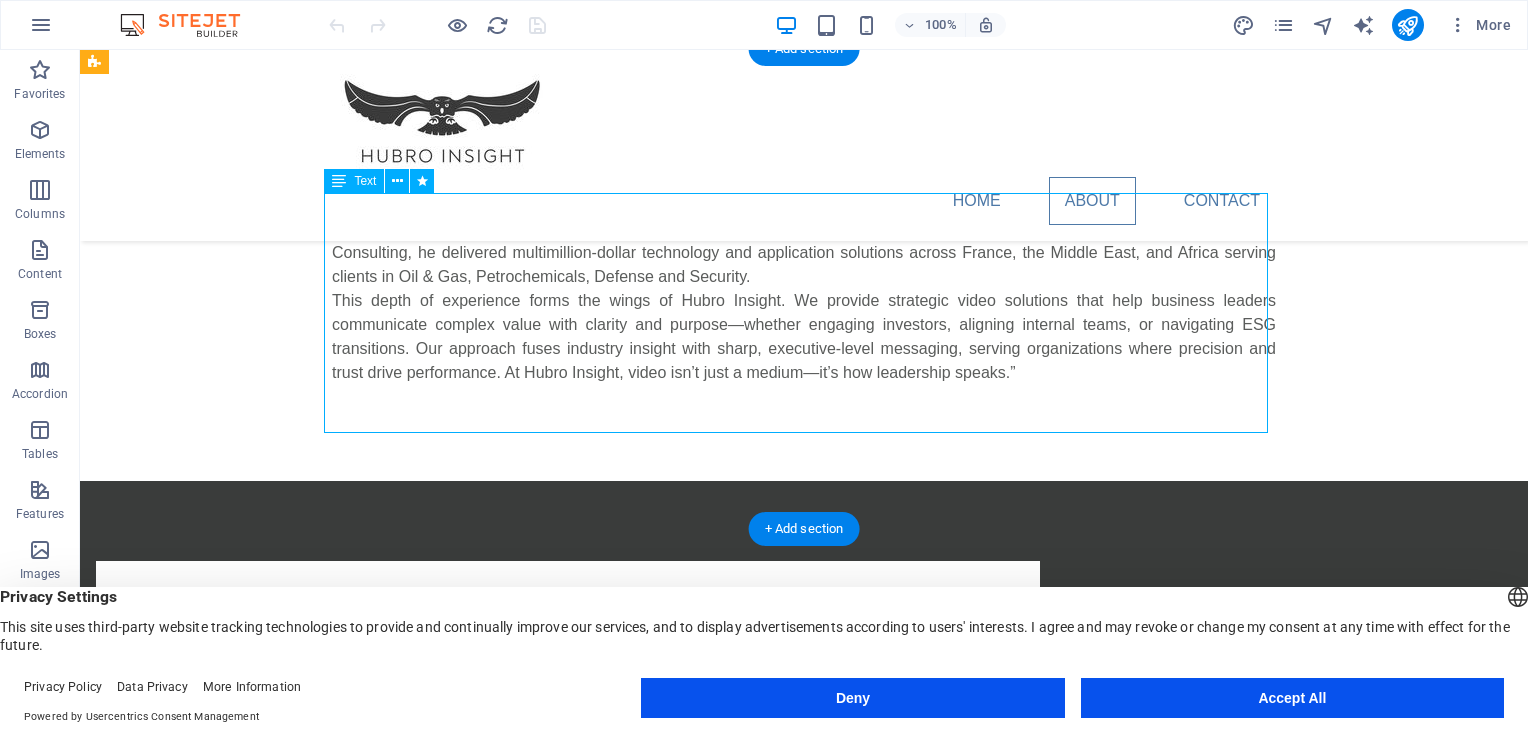 click on "Hubro Insight was founded by Grant Hutchinson in 1998 under the umbrella of the Liechtenstein Hubro Foundation established by Ivan Hutchinson of Getty Oil Co. fame starting in the 1960s. Drawing on more than thirty years of senior management in the Oil & Gas and international software sectors, Grant oversaw the North Sea crude oil equity for RTZ Oil & Gas, Blackfriars Oil, and Kleinwort Benson Energy, achieving annual revenues exceeding $100 million. Later, as Director of International Operations at Oracle Consulting, he delivered multimillion-dollar technology and application solutions across France, the Middle East, and Africa serving clients in Oil & Gas, Petrochemicals, Defense and Security." at bounding box center [804, 265] 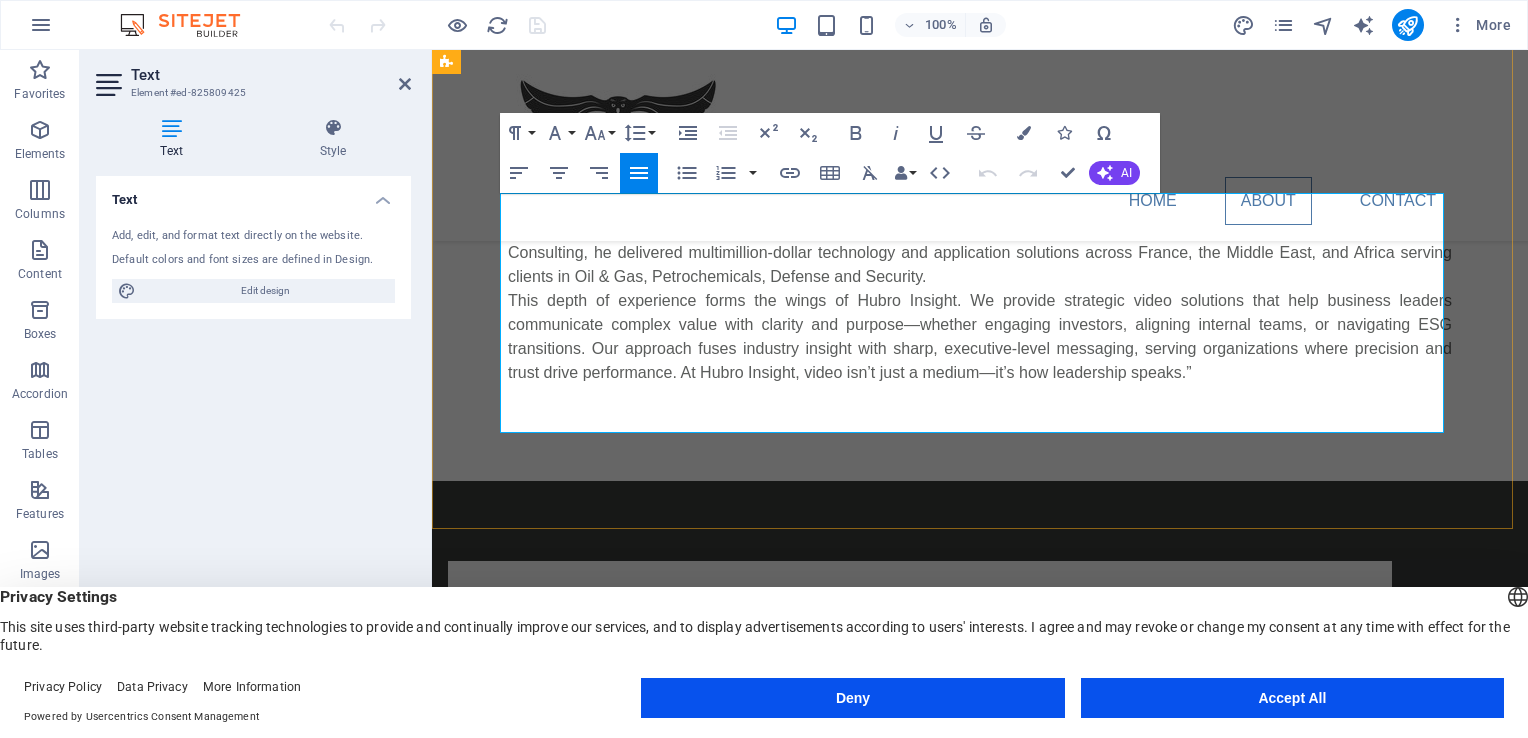 click on "This depth of experience forms the wings of Hubro Insight. We provide strategic video solutions that help business leaders communicate complex value with clarity and purpose—whether engaging investors, aligning internal teams, or navigating ESG transitions. Our approach fuses industry insight with sharp, executive-level messaging, serving organizations where precision and trust drive performance. At Hubro Insight, video isn’t just a medium—it’s how leadership speaks.”" at bounding box center (980, 337) 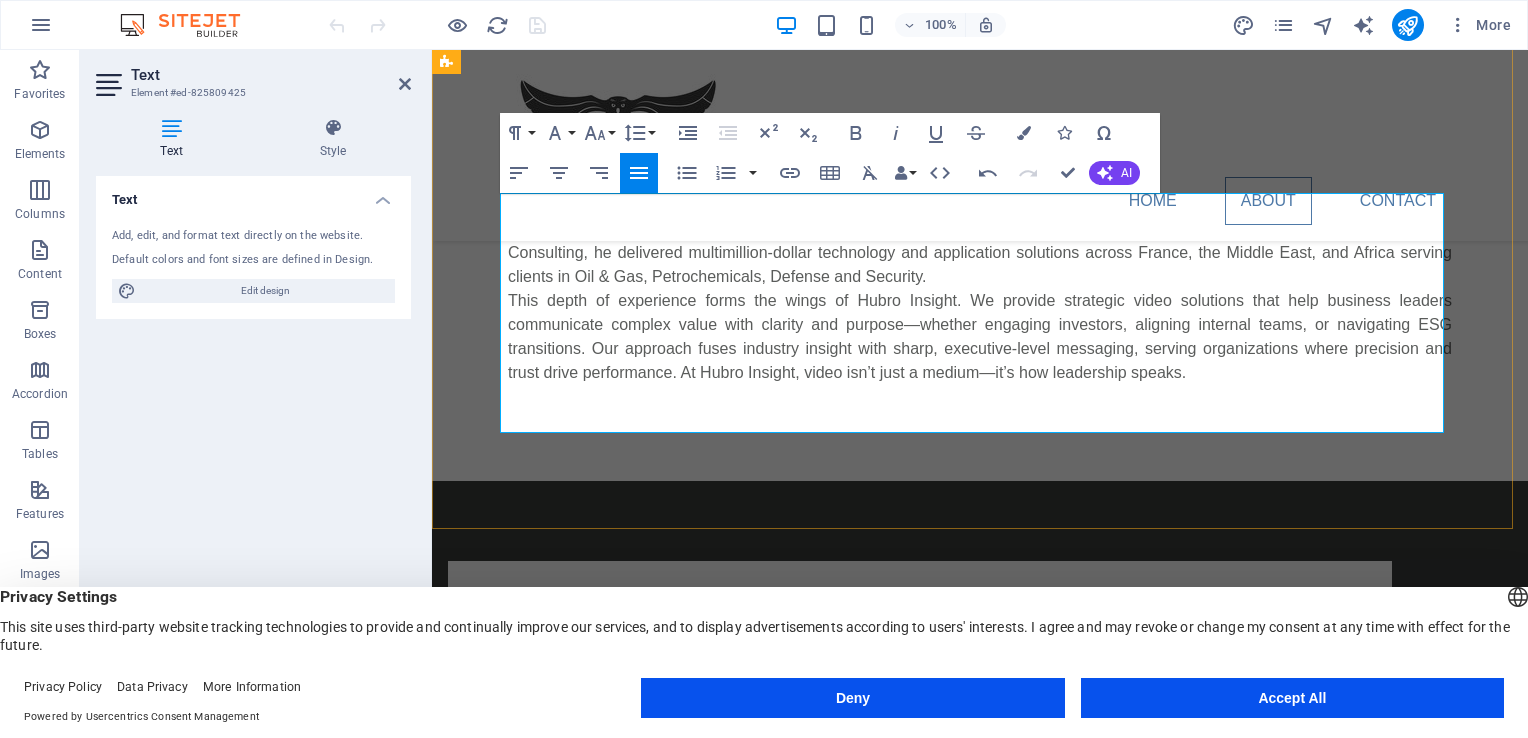 click on "Hubro Insight was founded by Grant Hutchinson in 1998 under the umbrella of the Liechtenstein Hubro Foundation established by Ivan Hutchinson of Getty Oil Co. fame starting in the 1960s. Drawing on more than thirty years of senior management in the Oil & Gas and international software sectors, Grant oversaw the North Sea crude oil equity for RTZ Oil & Gas, Blackfriars Oil, and Kleinwort Benson Energy, achieving annual revenues exceeding $100 million. Later, as Director of International Operations at Oracle Consulting, he delivered multimillion-dollar technology and application solutions across France, the Middle East, and Africa serving clients in Oil & Gas, Petrochemicals, Defense and Security." at bounding box center [980, 217] 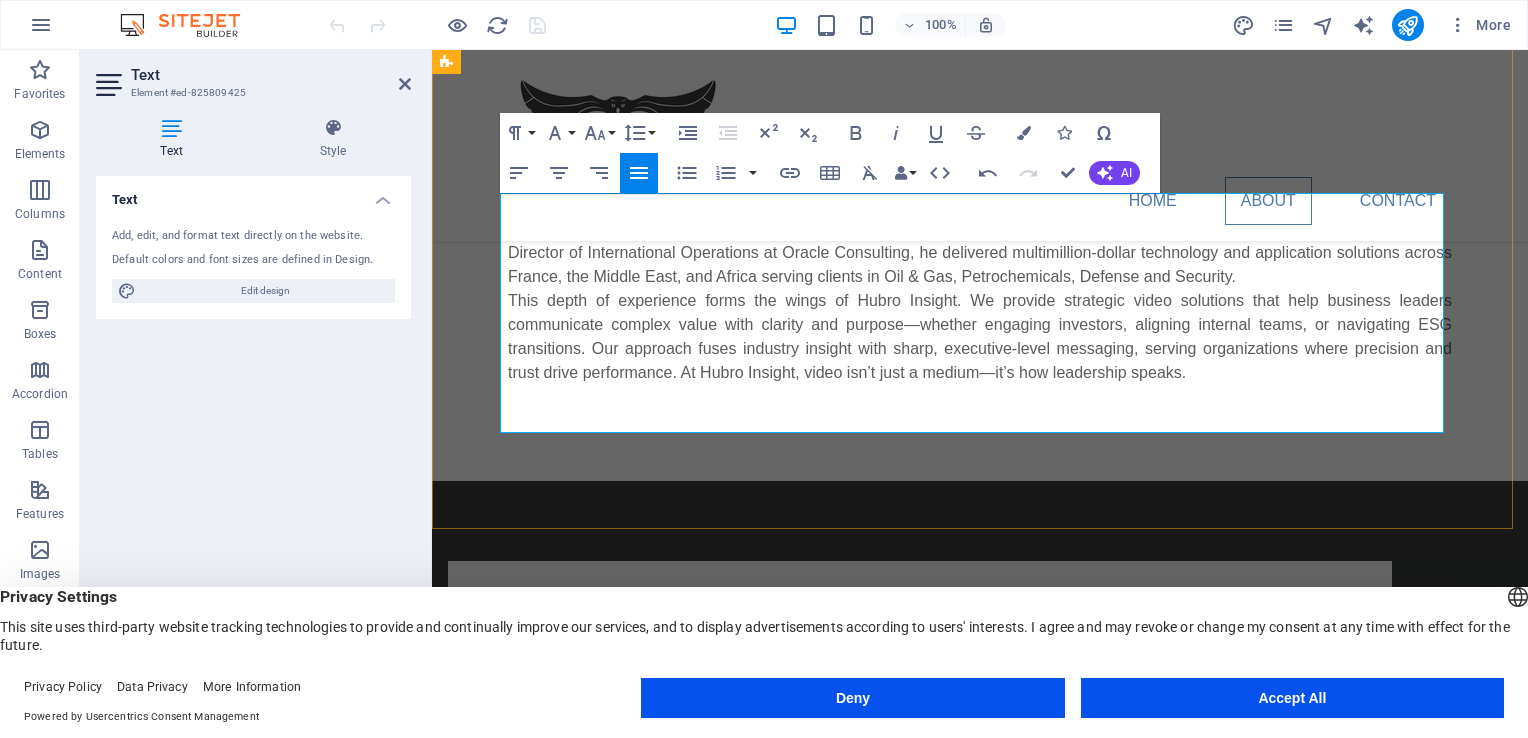 drag, startPoint x: 1128, startPoint y: 227, endPoint x: 1187, endPoint y: 231, distance: 59.135437 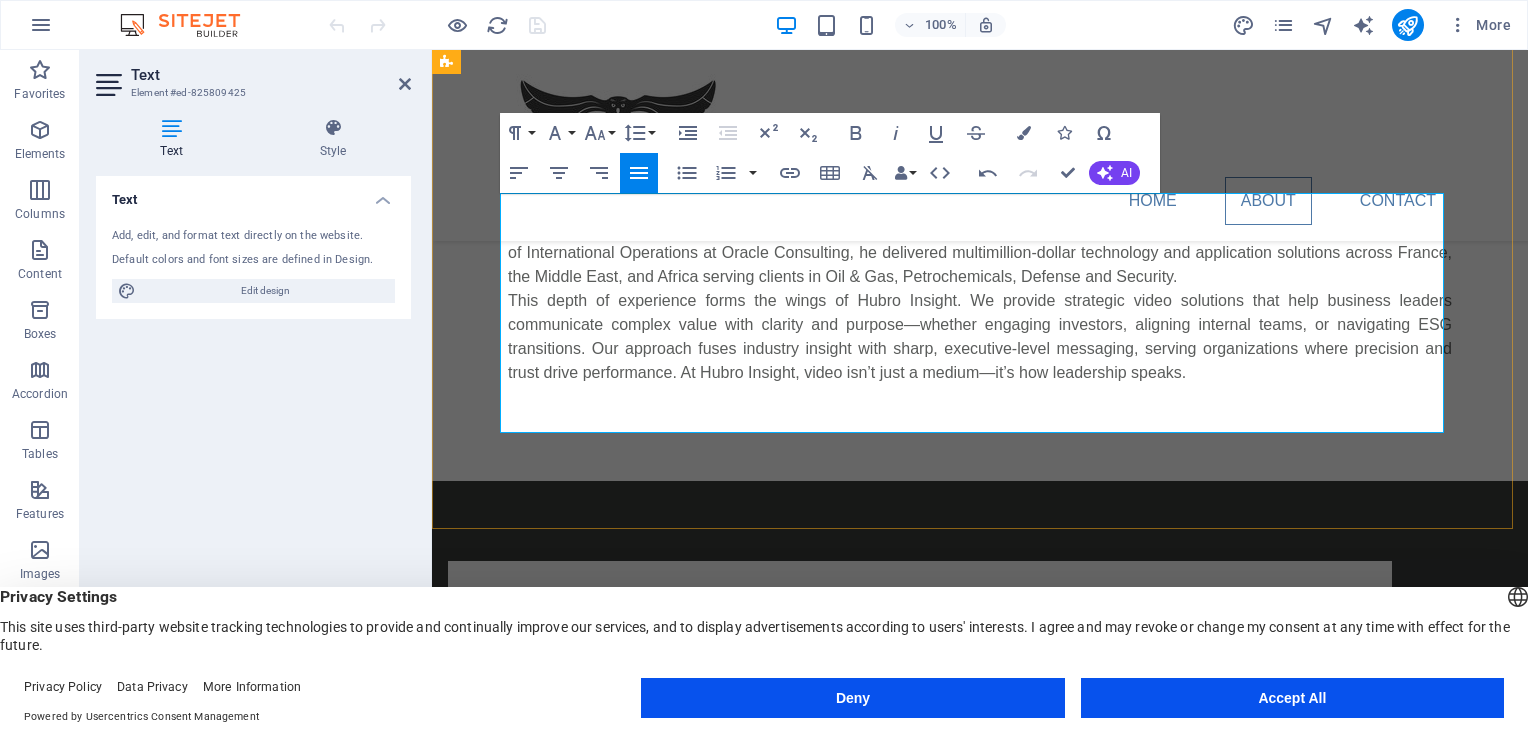 click on "Hubro Insight was founded by Grant Hutchinson in 1998 under the umbrella of the Liechtenstein Hubro Foundation established by Ivan Hutchinson, the late J. Paul Getty's business trouble shooter of Getty Oil Co. fame in the 1960s. Drawing on more than thirty years of senior management in the Oil & Gas and international software sectors, Grant oversaw the North Sea crude oil equity for RTZ Oil & Gas, Blackfriars Oil, and Kleinwort Benson Energy, achieving annual revenues exceeding $100 million. Later, as Director of International Operations at Oracle Consulting, he delivered multimillion-dollar technology and application solutions across France, the Middle East, and Africa serving clients in Oil & Gas, Petrochemicals, Defense and Security." at bounding box center [980, 217] 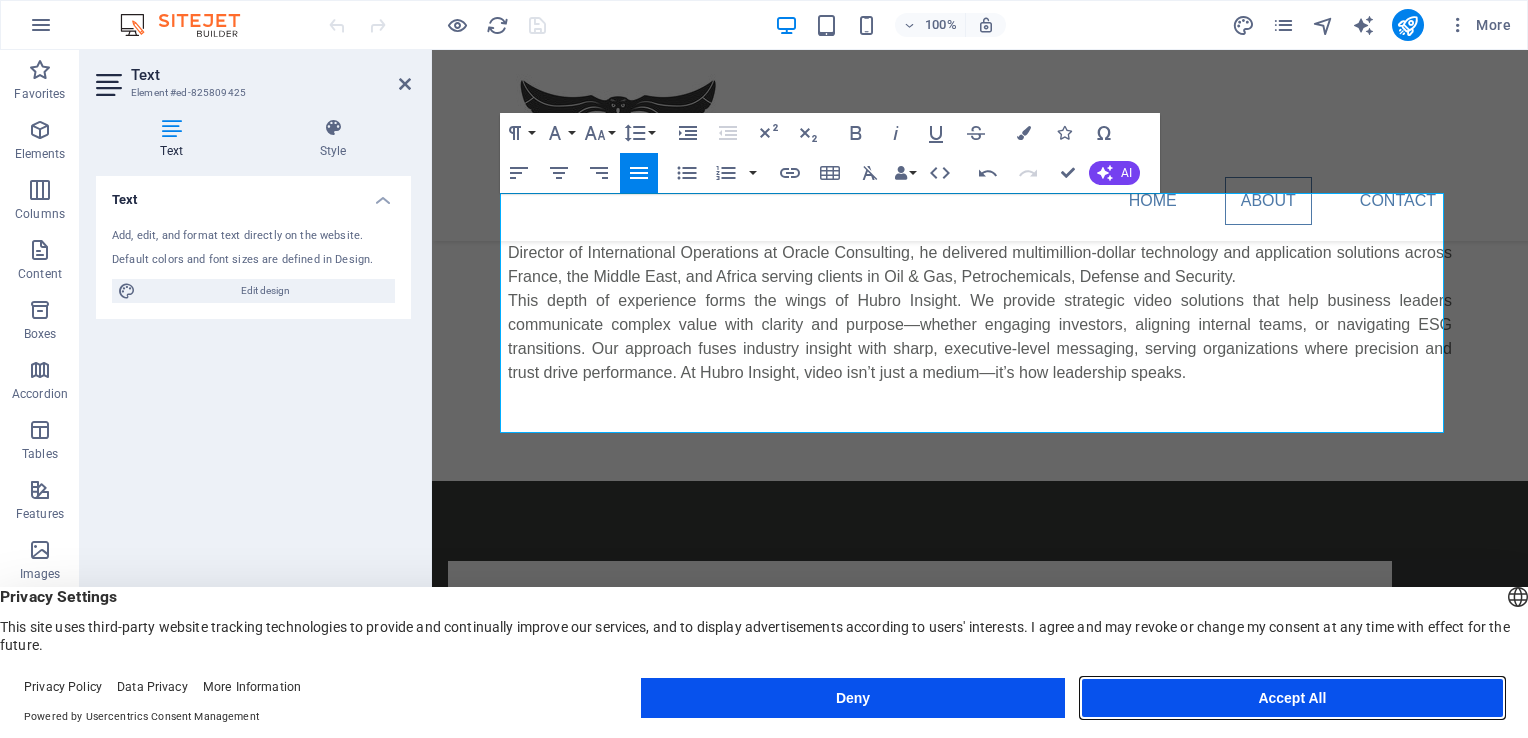 click on "Accept All" at bounding box center [1292, 698] 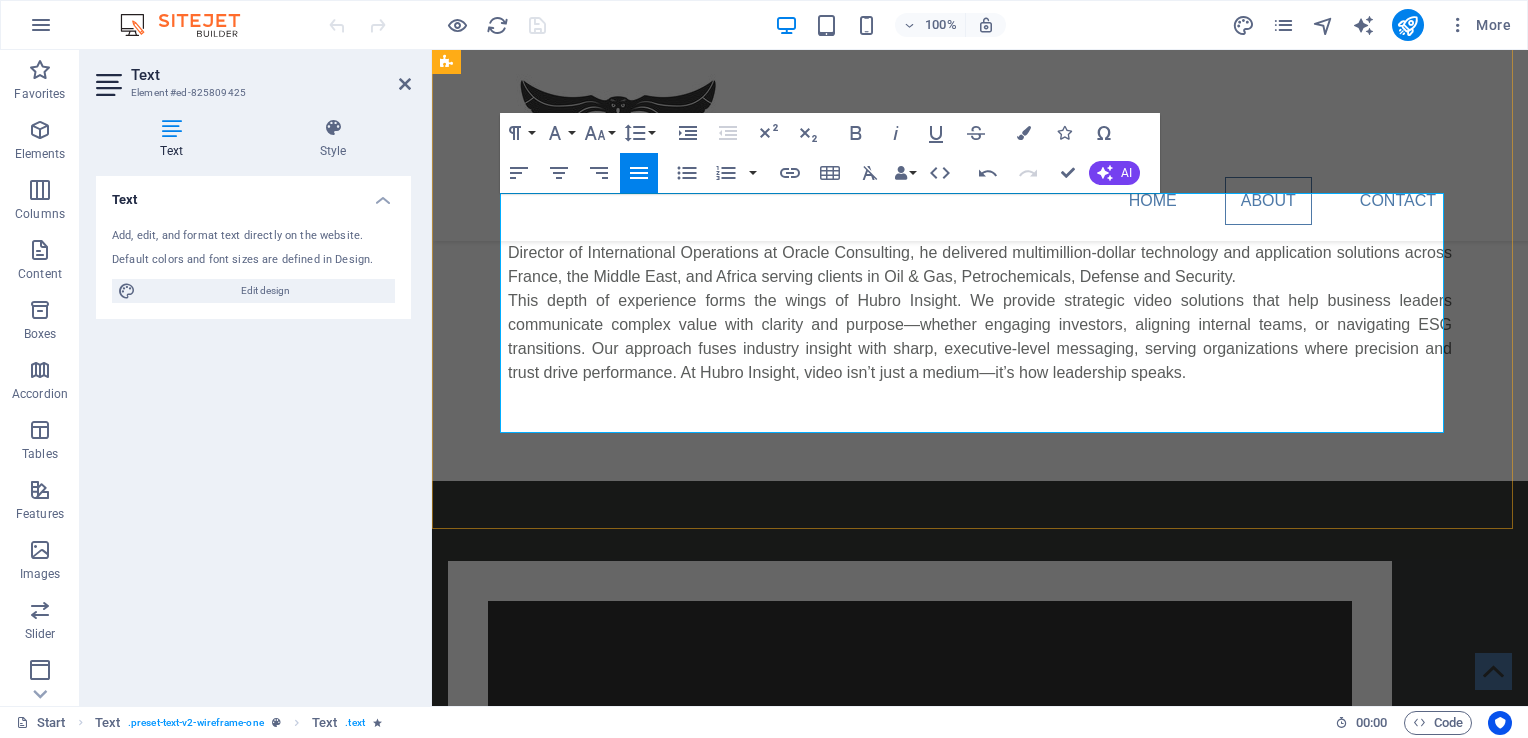 drag, startPoint x: 974, startPoint y: 231, endPoint x: 1183, endPoint y: 226, distance: 209.0598 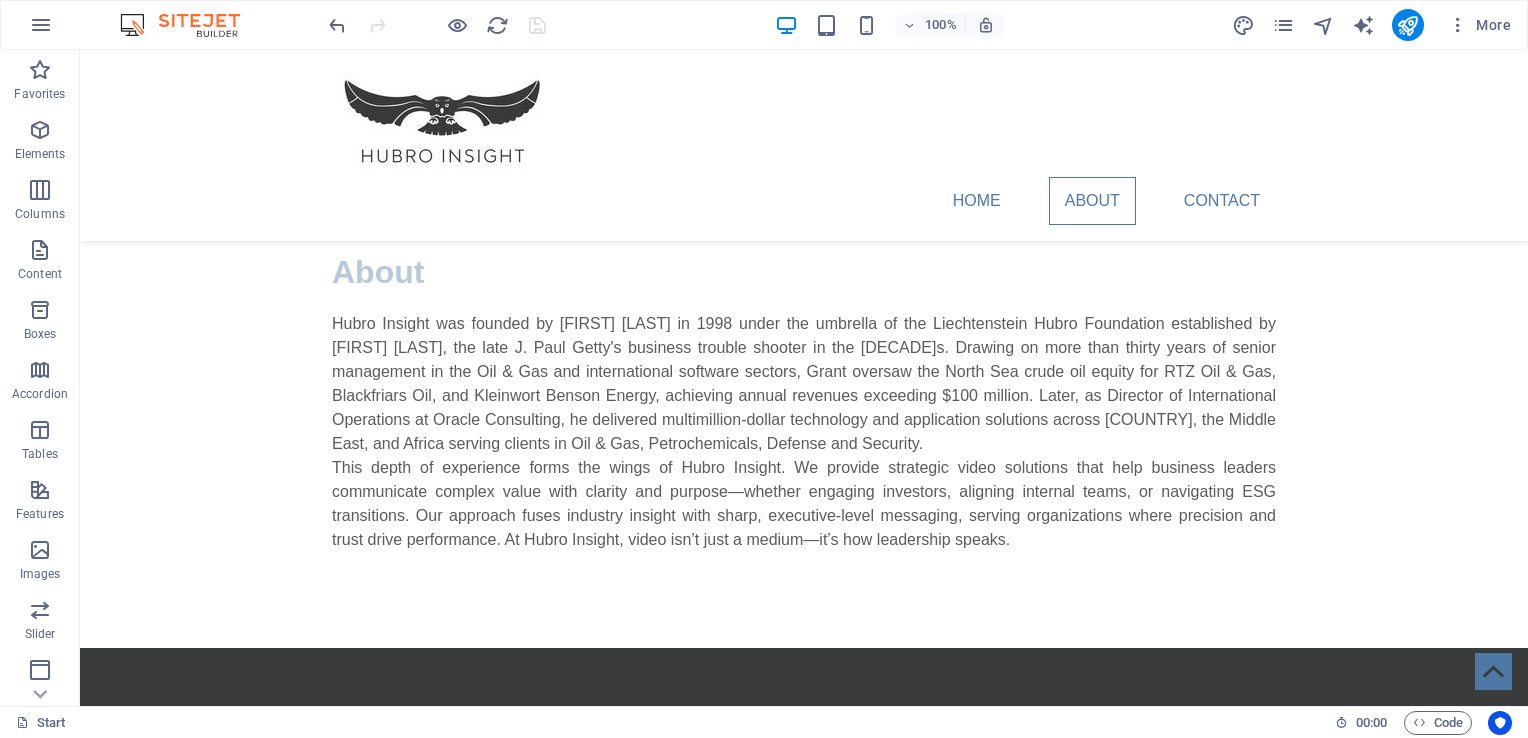 scroll, scrollTop: 439, scrollLeft: 0, axis: vertical 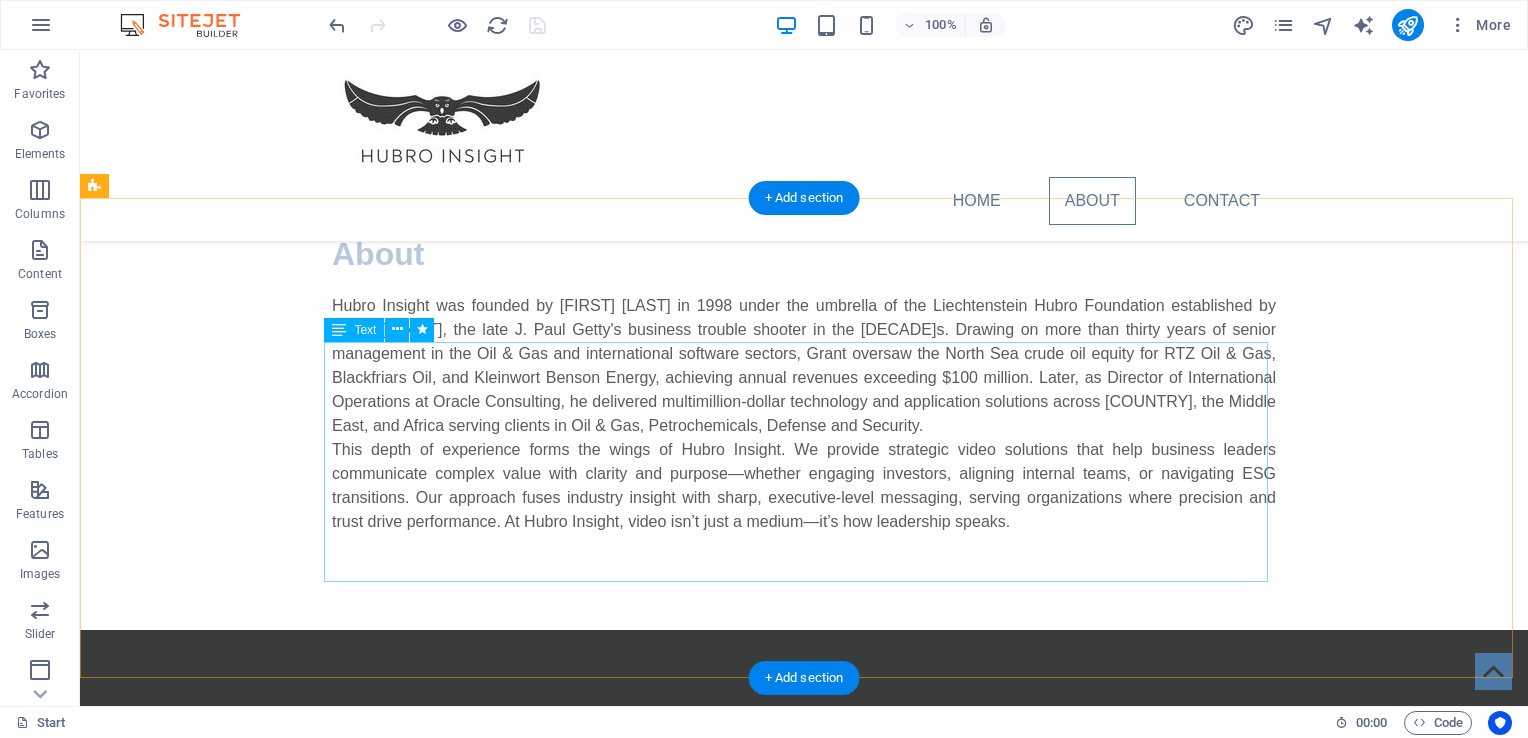 click on "Hubro Insight was founded by Grant Hutchinson in 1998 under the umbrella of the Liechtenstein Hubro Foundation established by Ivan Hutchinson, the late J. Paul Getty's business trouble shooter in the 1960s. Drawing on more than thirty years of senior management in the Oil & Gas and international software sectors, Grant oversaw the North Sea crude oil equity for RTZ Oil & Gas, Blackfriars Oil, and Kleinwort Benson Energy, achieving annual revenues exceeding $100 million. Later, as Director of International Operations at Oracle Consulting, he delivered multimillion-dollar technology and application solutions across France, the Middle East, and Africa serving clients in Oil & Gas, Petrochemicals, Defense and Security." at bounding box center (804, 414) 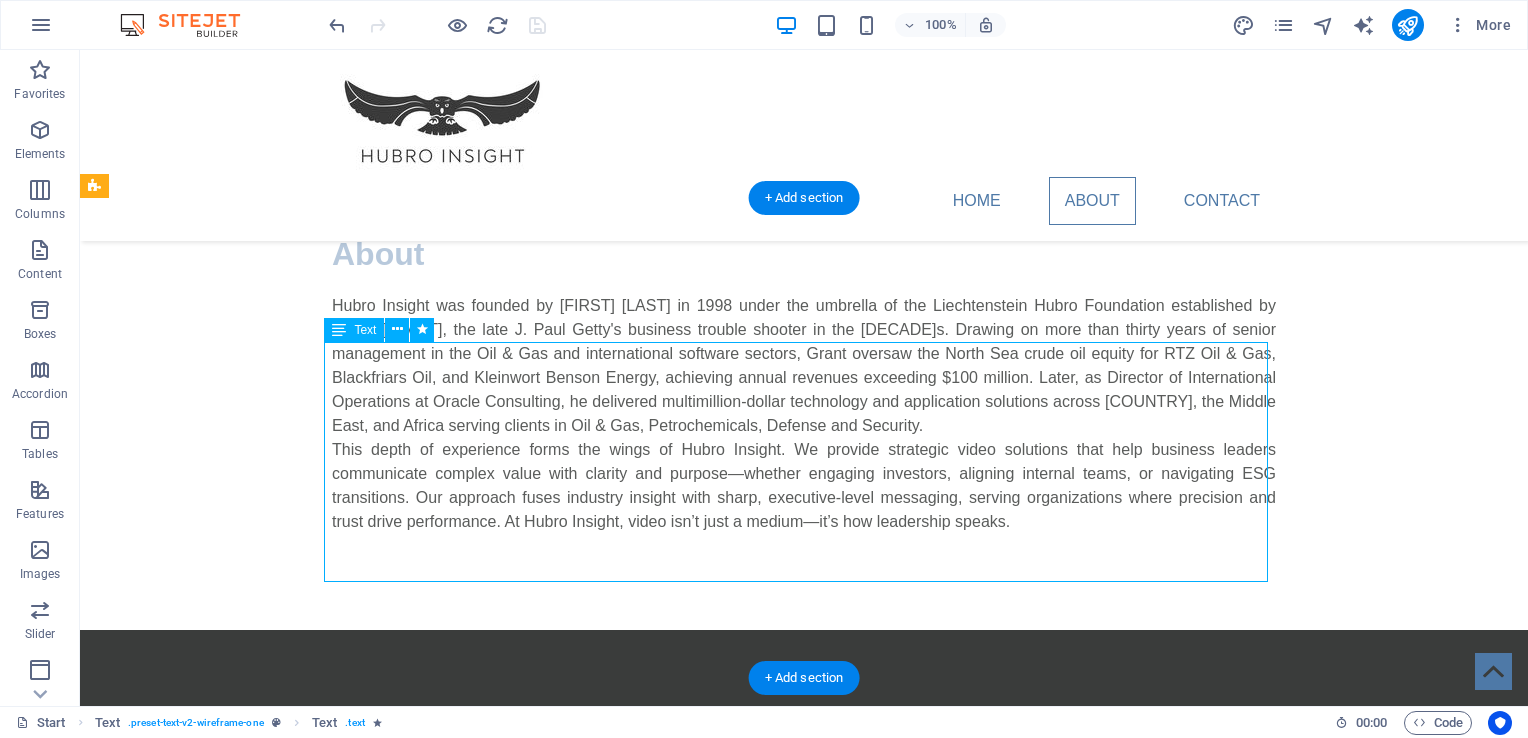 click on "Hubro Insight was founded by Grant Hutchinson in 1998 under the umbrella of the Liechtenstein Hubro Foundation established by Ivan Hutchinson, the late J. Paul Getty's business trouble shooter in the 1960s. Drawing on more than thirty years of senior management in the Oil & Gas and international software sectors, Grant oversaw the North Sea crude oil equity for RTZ Oil & Gas, Blackfriars Oil, and Kleinwort Benson Energy, achieving annual revenues exceeding $100 million. Later, as Director of International Operations at Oracle Consulting, he delivered multimillion-dollar technology and application solutions across France, the Middle East, and Africa serving clients in Oil & Gas, Petrochemicals, Defense and Security." at bounding box center [804, 414] 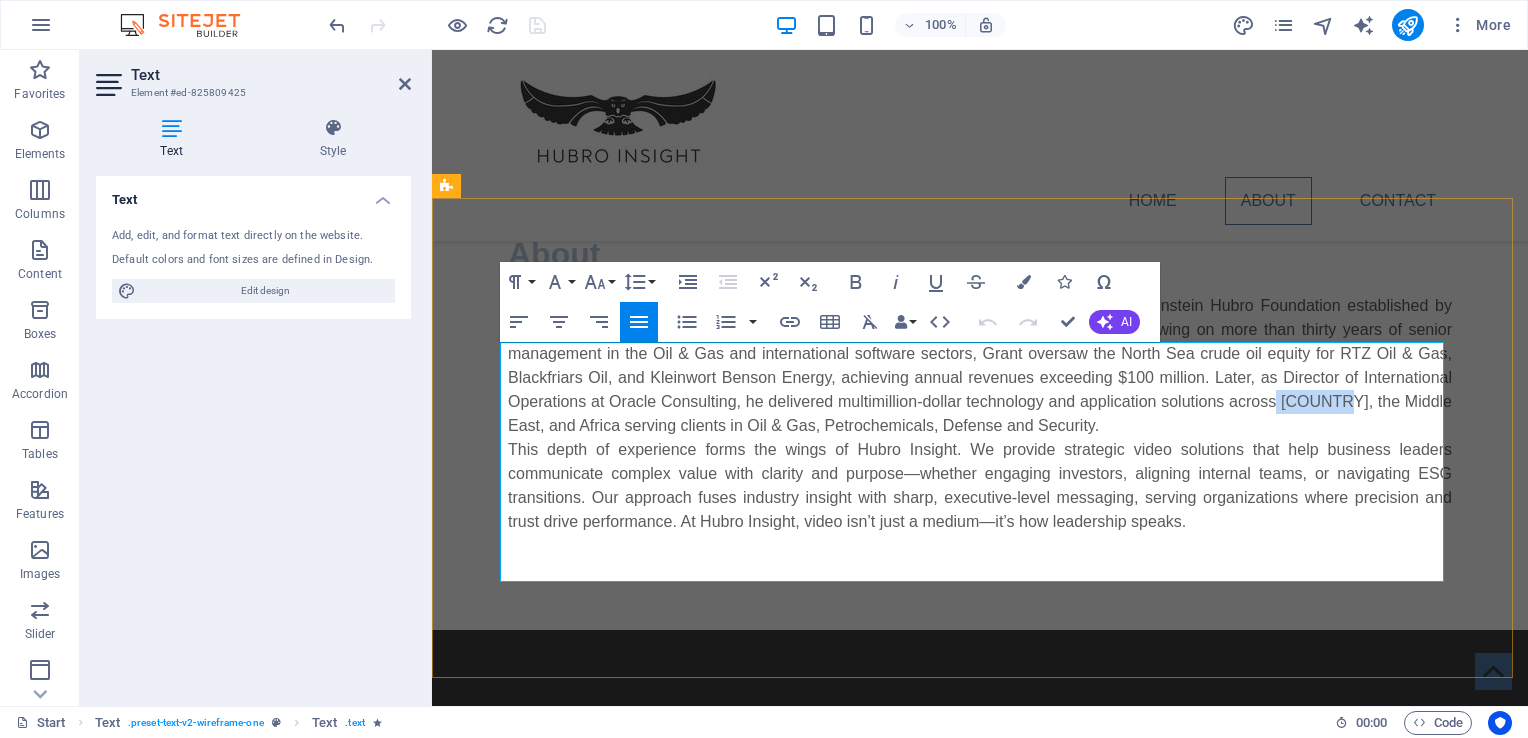 drag, startPoint x: 1276, startPoint y: 451, endPoint x: 1330, endPoint y: 454, distance: 54.08327 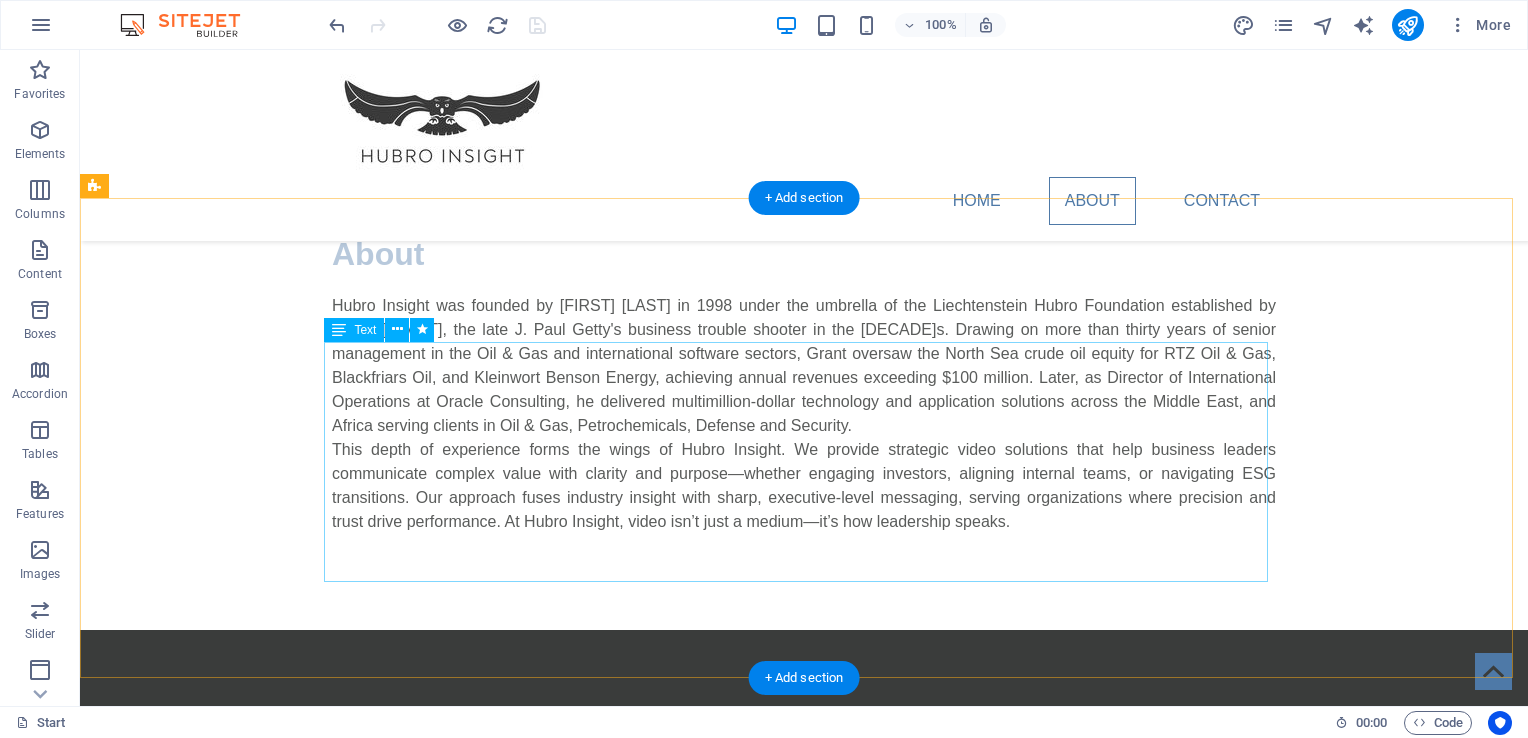 click on "Hubro Insight was founded by Grant Hutchinson in 1998 under the umbrella of the Liechtenstein Hubro Foundation established by Ivan Hutchinson, the late J. Paul Getty's business trouble shooter in the 1960s. Drawing on more than thirty years of senior management in the Oil & Gas and international software sectors, Grant oversaw the North Sea crude oil equity for RTZ Oil & Gas, Blackfriars Oil, and Kleinwort Benson Energy, achieving annual revenues exceeding $100 million. Later, as Director of International Operations at Oracle Consulting, he delivered multimillion-dollar technology and application solutions across the Middle East, and Africa serving clients in Oil & Gas, Petrochemicals, Defense and Security." at bounding box center [804, 414] 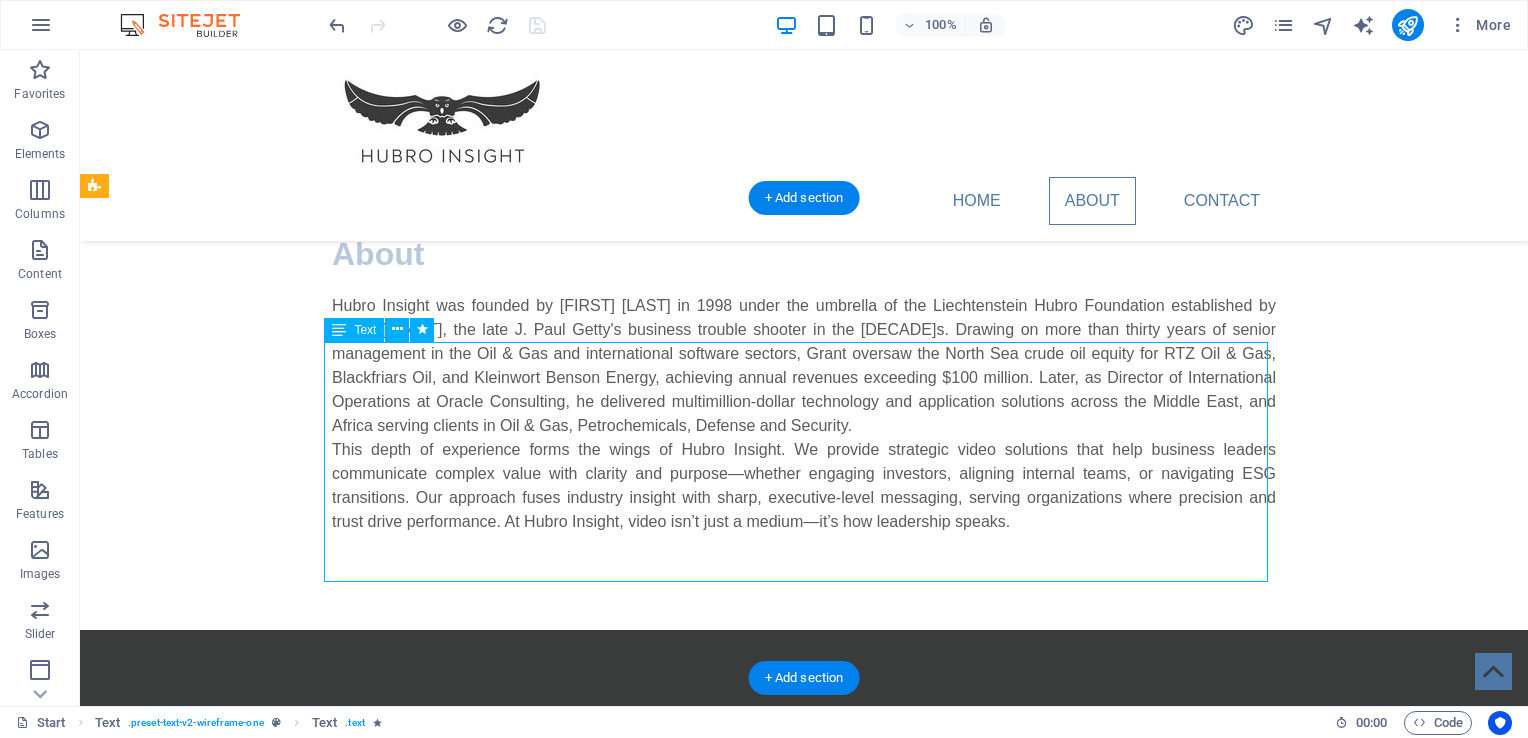 click on "Hubro Insight was founded by Grant Hutchinson in 1998 under the umbrella of the Liechtenstein Hubro Foundation established by Ivan Hutchinson, the late J. Paul Getty's business trouble shooter in the 1960s. Drawing on more than thirty years of senior management in the Oil & Gas and international software sectors, Grant oversaw the North Sea crude oil equity for RTZ Oil & Gas, Blackfriars Oil, and Kleinwort Benson Energy, achieving annual revenues exceeding $100 million. Later, as Director of International Operations at Oracle Consulting, he delivered multimillion-dollar technology and application solutions across the Middle East, and Africa serving clients in Oil & Gas, Petrochemicals, Defense and Security." at bounding box center (804, 414) 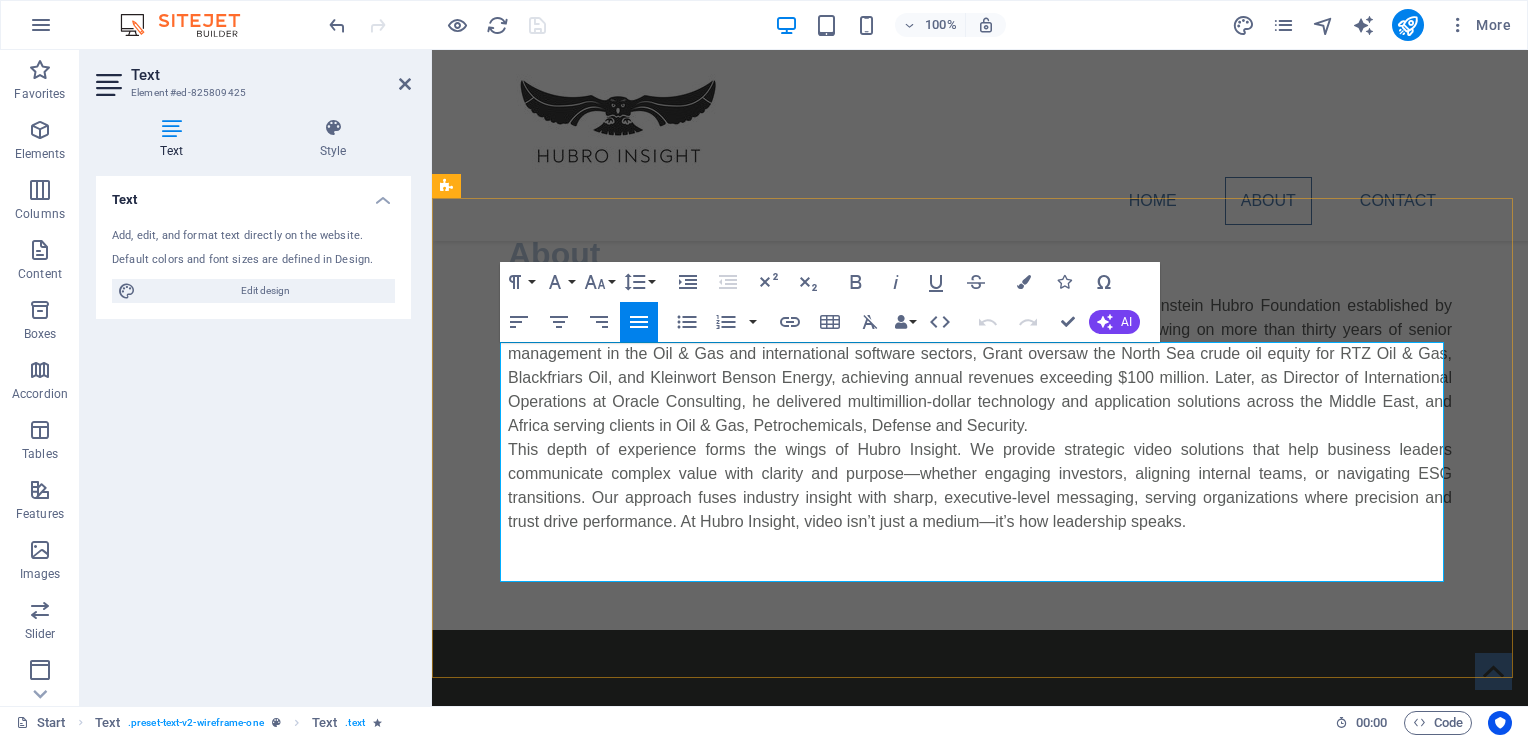 click on "Hubro Insight was founded by Grant Hutchinson in 1998 under the umbrella of the Liechtenstein Hubro Foundation established by Ivan Hutchinson, the late J. Paul Getty's business trouble shooter in the 1960s. Drawing on more than thirty years of senior management in the Oil & Gas and international software sectors, Grant oversaw the North Sea crude oil equity for RTZ Oil & Gas, Blackfriars Oil, and Kleinwort Benson Energy, achieving annual revenues exceeding $100 million. Later, as Director of International Operations at Oracle Consulting, he delivered multimillion-dollar technology and application solutions across the Middle East, and Africa serving clients in Oil & Gas, Petrochemicals, Defense and Security." at bounding box center (980, 366) 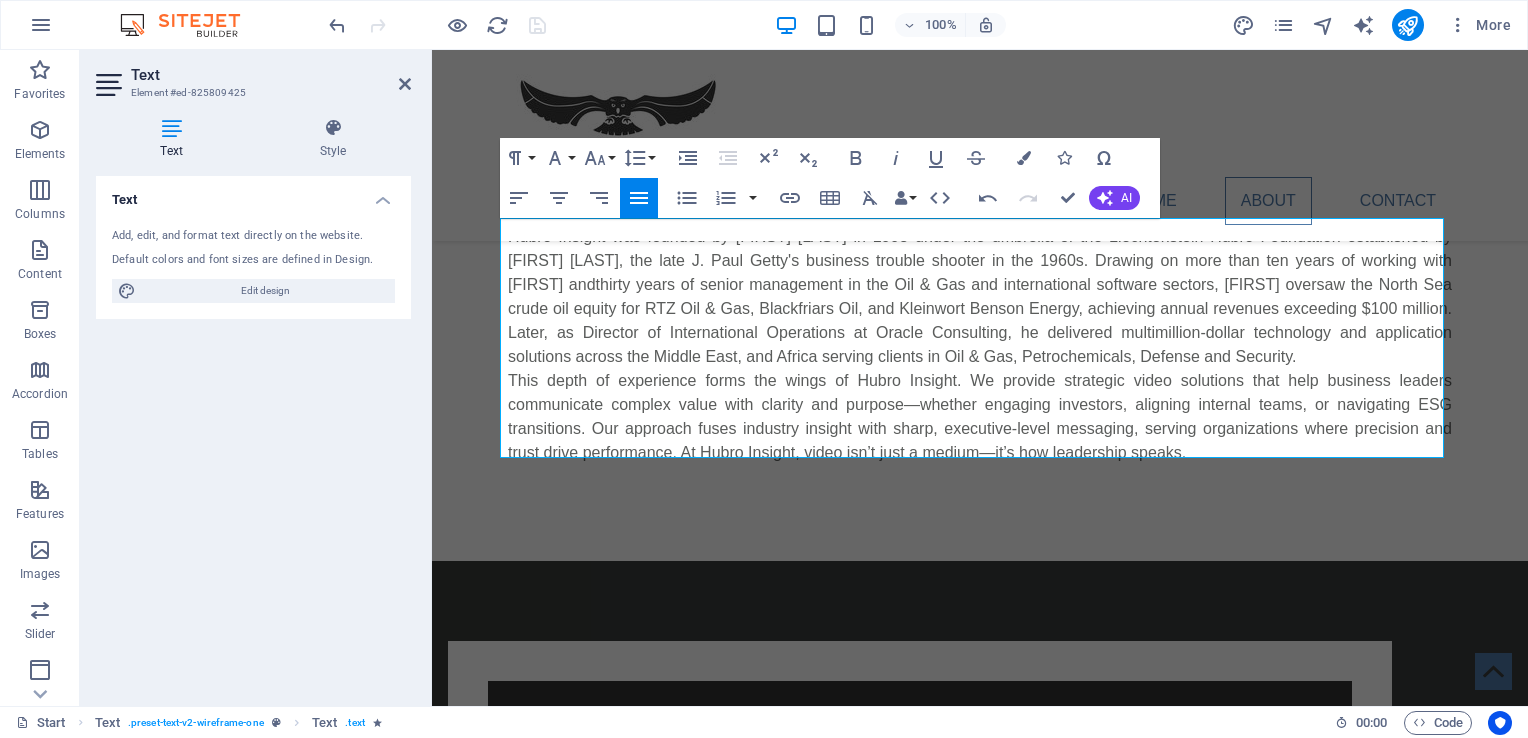 scroll, scrollTop: 478, scrollLeft: 0, axis: vertical 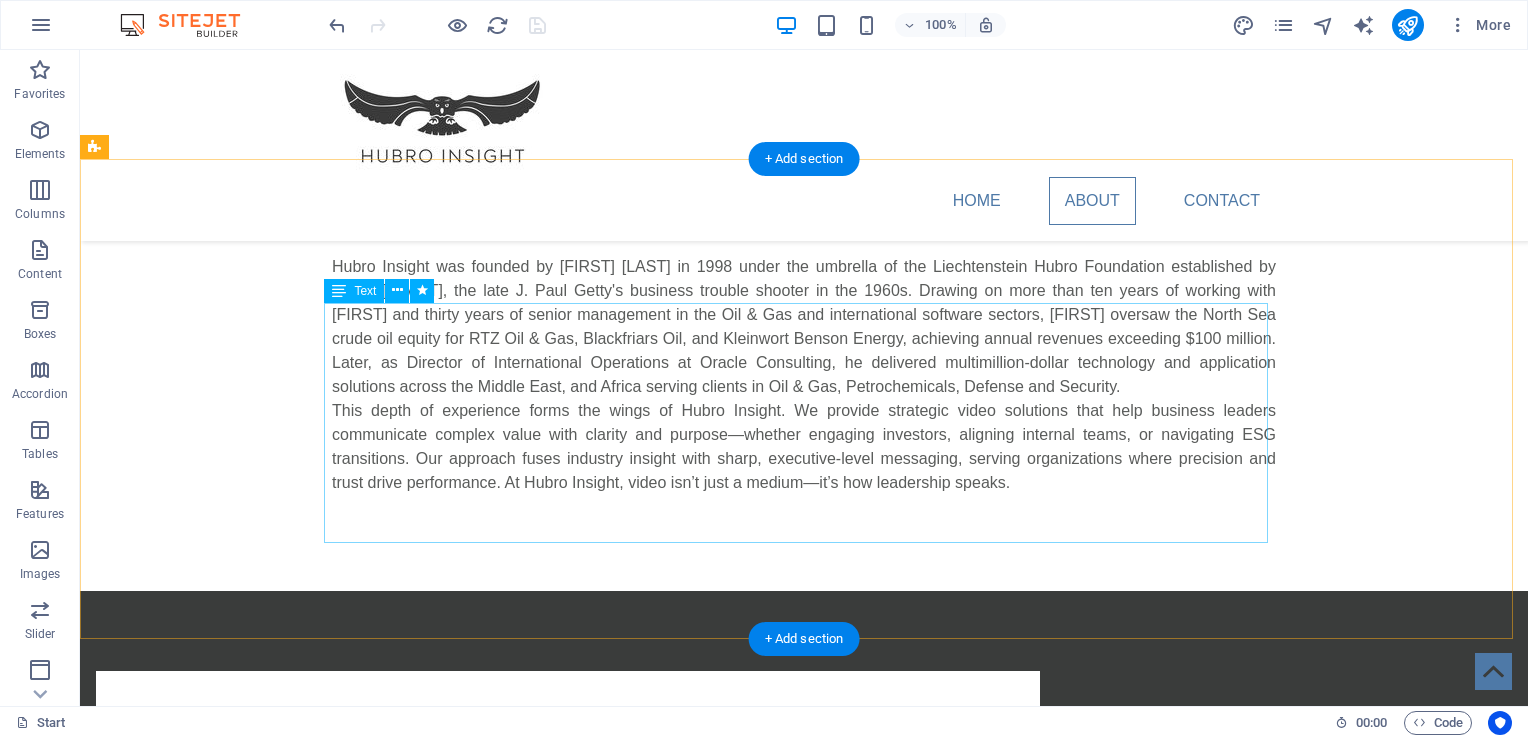 click on "Hubro Insight was founded by Grant Hutchinson in 1998 under the umbrella of the Liechtenstein Hubro Foundation established by Ivan Hutchinson, the late J. Paul Getty's business trouble shooter in the 1960s. Drawing on more than ten years of working with Ivan and thirty years of senior management in the Oil & Gas and international software sectors, Grant oversaw the North Sea crude oil equity for RTZ Oil & Gas, Blackfriars Oil, and Kleinwort Benson Energy, achieving annual revenues exceeding $100 million. Later, as Director of International Operations at Oracle Consulting, he delivered multimillion-dollar technology and application solutions across the Middle East, and Africa serving clients in Oil & Gas, Petrochemicals, Defense and Security." at bounding box center [804, 375] 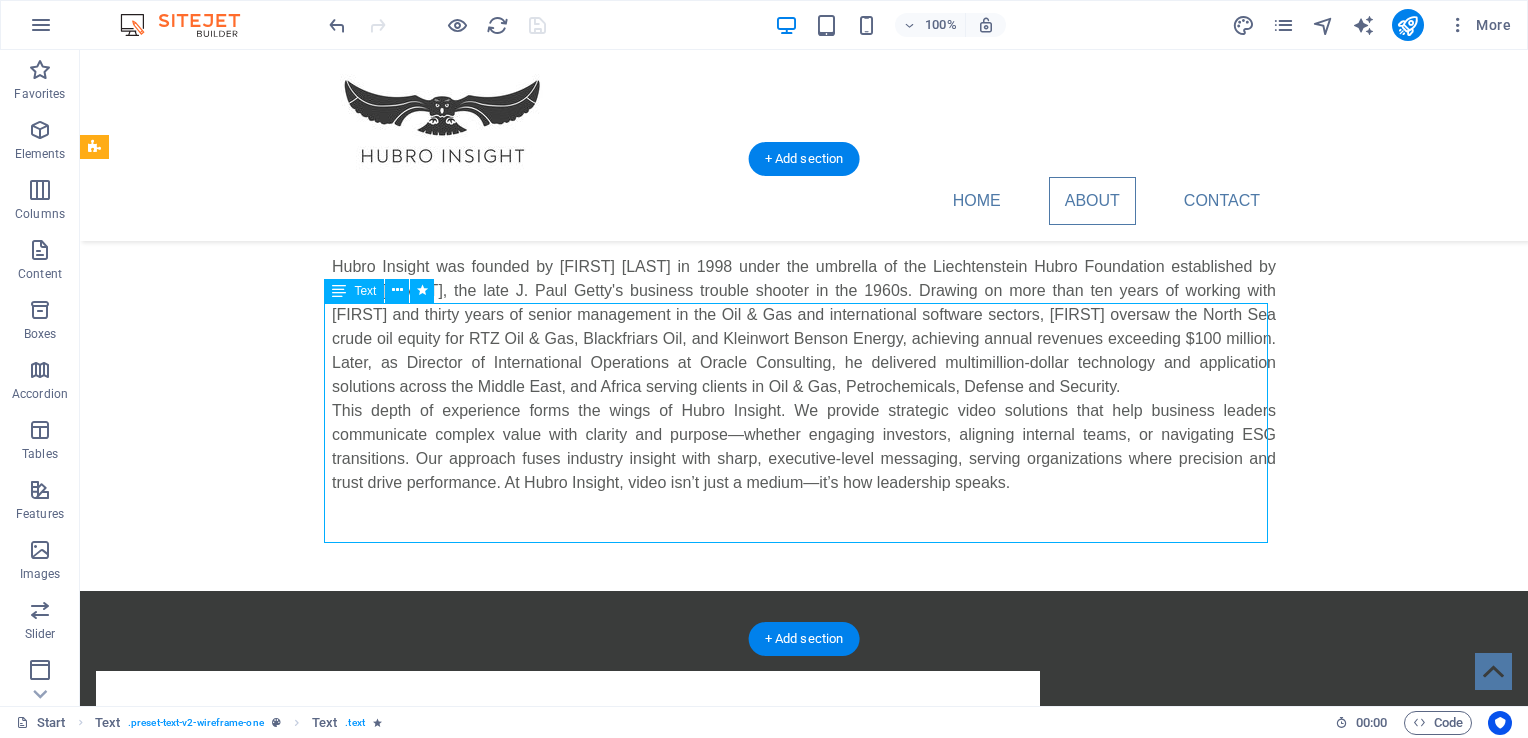 click on "Hubro Insight was founded by Grant Hutchinson in 1998 under the umbrella of the Liechtenstein Hubro Foundation established by Ivan Hutchinson, the late J. Paul Getty's business trouble shooter in the 1960s. Drawing on more than ten years of working with Ivan and thirty years of senior management in the Oil & Gas and international software sectors, Grant oversaw the North Sea crude oil equity for RTZ Oil & Gas, Blackfriars Oil, and Kleinwort Benson Energy, achieving annual revenues exceeding $100 million. Later, as Director of International Operations at Oracle Consulting, he delivered multimillion-dollar technology and application solutions across the Middle East, and Africa serving clients in Oil & Gas, Petrochemicals, Defense and Security." at bounding box center (804, 375) 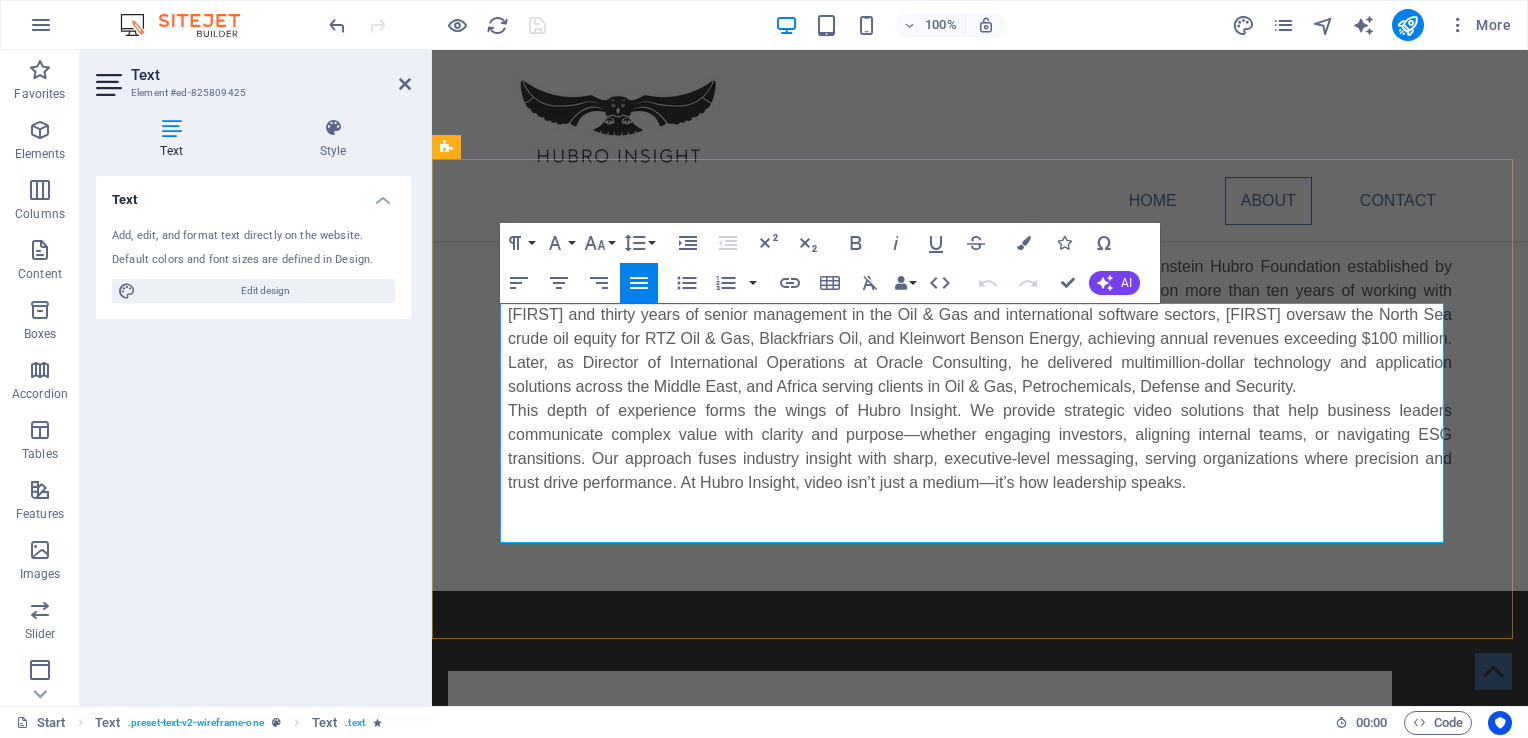 click on "Hubro Insight was founded by Grant Hutchinson in 1998 under the umbrella of the Liechtenstein Hubro Foundation established by Ivan Hutchinson, the late J. Paul Getty's business trouble shooter in the 1960s. Drawing on more than ten years of working with Ivan and thirty years of senior management in the Oil & Gas and international software sectors, Grant oversaw the North Sea crude oil equity for RTZ Oil & Gas, Blackfriars Oil, and Kleinwort Benson Energy, achieving annual revenues exceeding $100 million. Later, as Director of International Operations at Oracle Consulting, he delivered multimillion-dollar technology and application solutions across the Middle East, and Africa serving clients in Oil & Gas, Petrochemicals, Defense and Security." at bounding box center [980, 327] 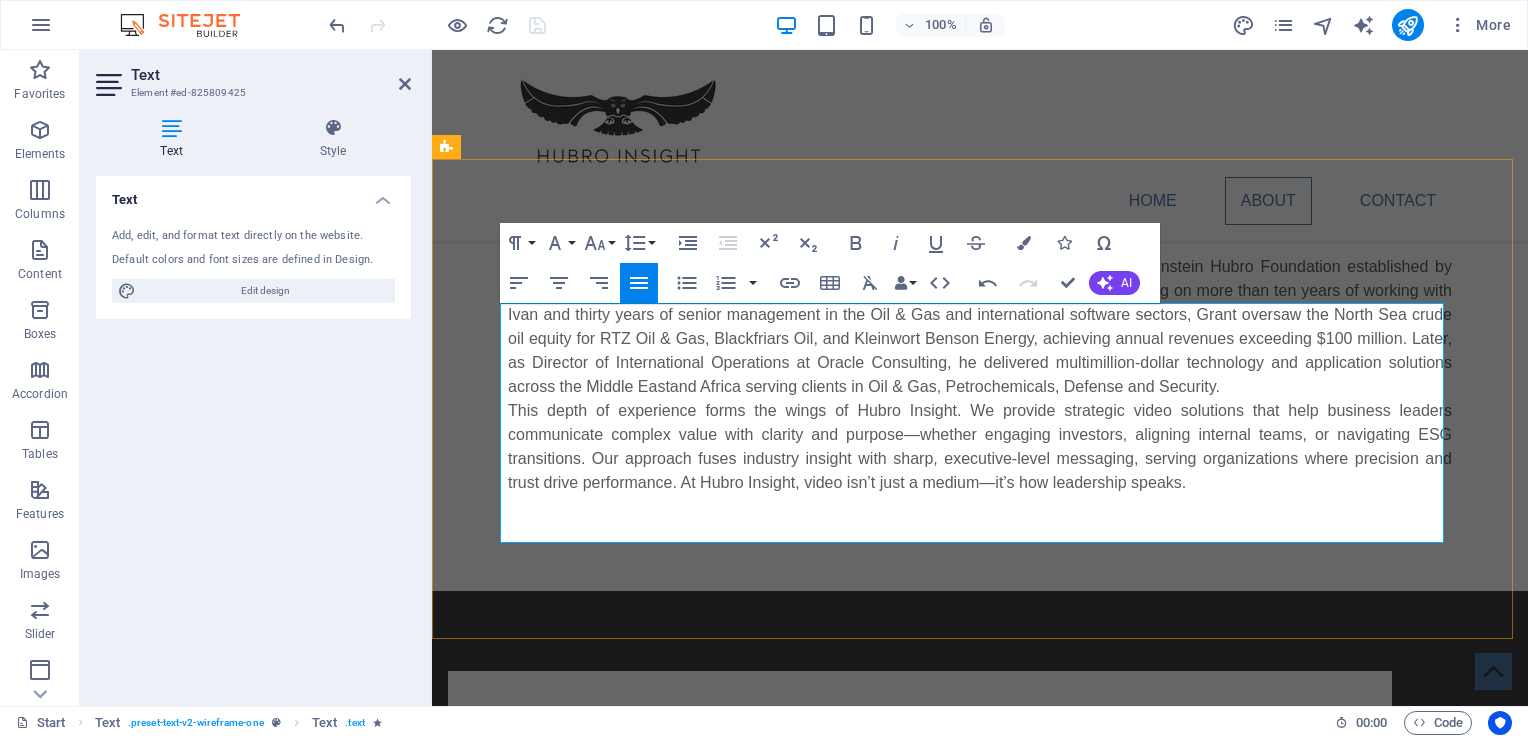 type 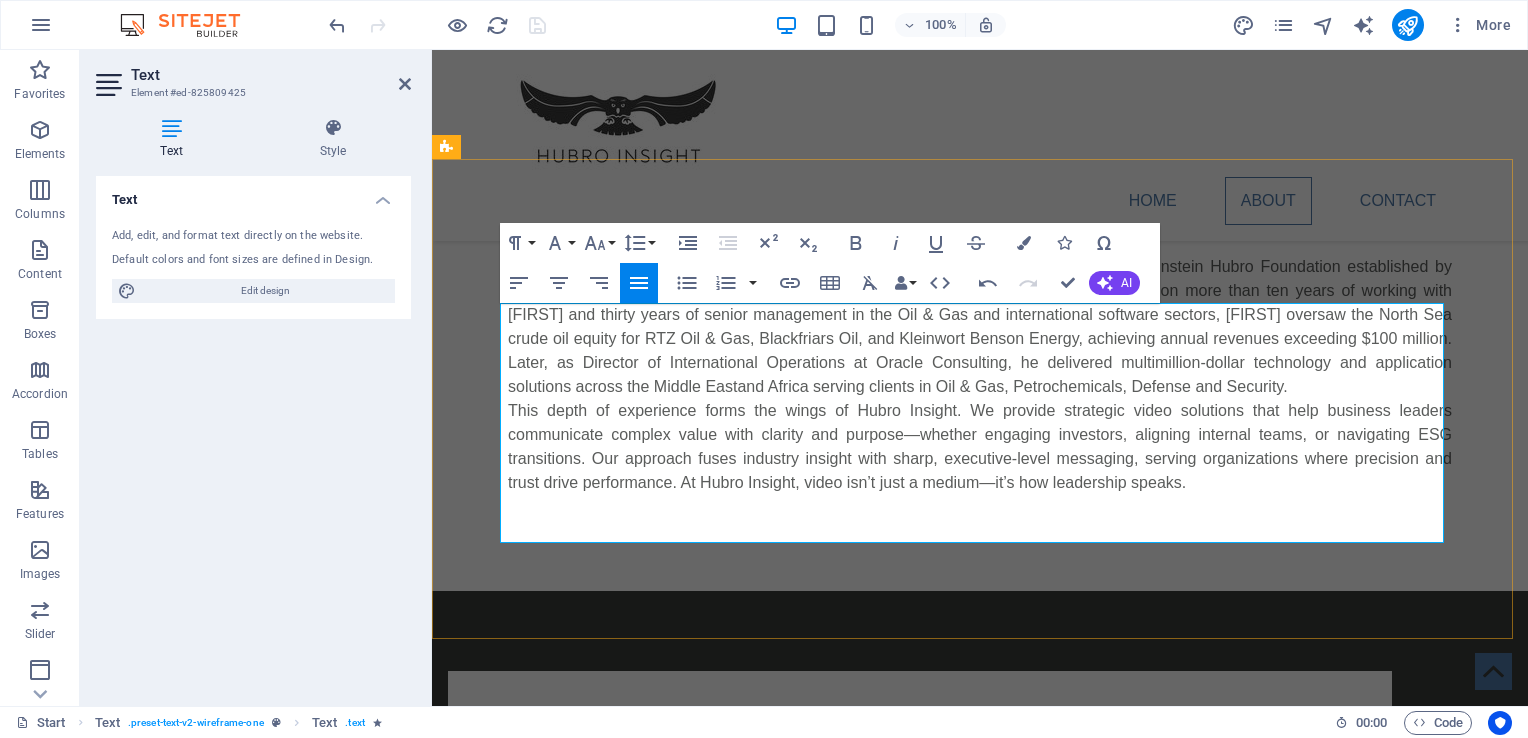 click on "Hubro Insight was founded by Grant Hutchinson in 1998 under the umbrella of the Liechtenstein Hubro Foundation established by Ivan Hutchinson, the late J. Paul Getty's business trouble shooter in the 1960s. Drawing on more than ten years of working with Ivan and thirty years of senior management in the Oil & Gas and international software sectors, Grant oversaw the North Sea crude oil equity for RTZ Oil & Gas, Blackfriars Oil, and Kleinwort Benson Energy, achieving annual revenues exceeding $100 million. Later, as Director of International Operations at Oracle Consulting, he delivered multimillion-dollar technology and application solutions across the Middle East  and Africa serving clients in Oil & Gas, Petrochemicals, Defense and Security." at bounding box center [980, 327] 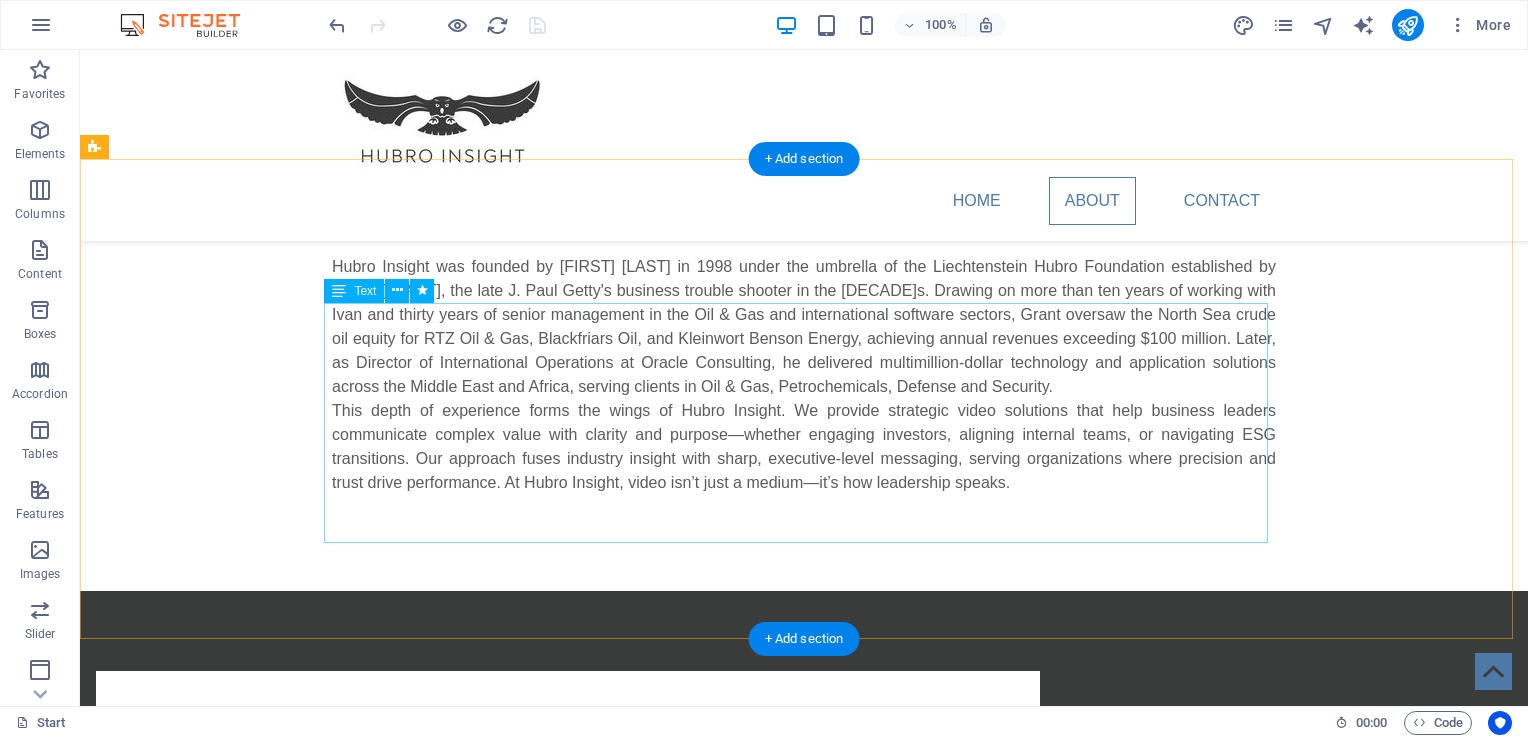 click on "Hubro Insight was founded by Grant Hutchinson in 1998 under the umbrella of the Liechtenstein Hubro Foundation established by Ivan Hutchinson, the late J. Paul Getty's business trouble shooter in the 1960s. Drawing on more than ten years of working with Ivan and thirty years of senior management in the Oil & Gas and international software sectors, Grant oversaw the North Sea crude oil equity for RTZ Oil & Gas, Blackfriars Oil, and Kleinwort Benson Energy, achieving annual revenues exceeding $100 million. Later, as Director of International Operations at Oracle Consulting, he delivered multimillion-dollar technology and application solutions across the Middle East and Africa, serving clients in Oil & Gas, Petrochemicals, Defense and Security." at bounding box center (804, 375) 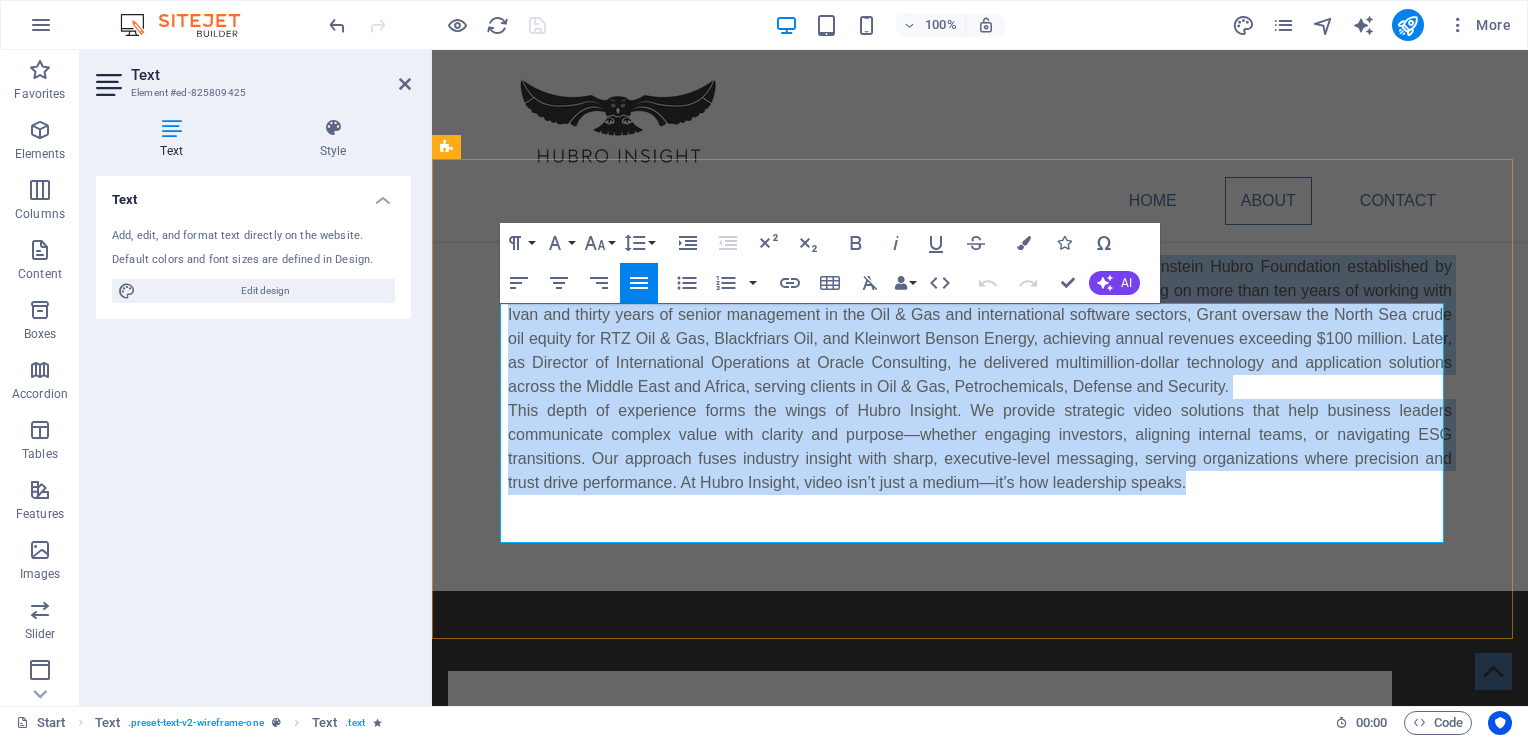 drag, startPoint x: 501, startPoint y: 314, endPoint x: 1203, endPoint y: 540, distance: 737.4822 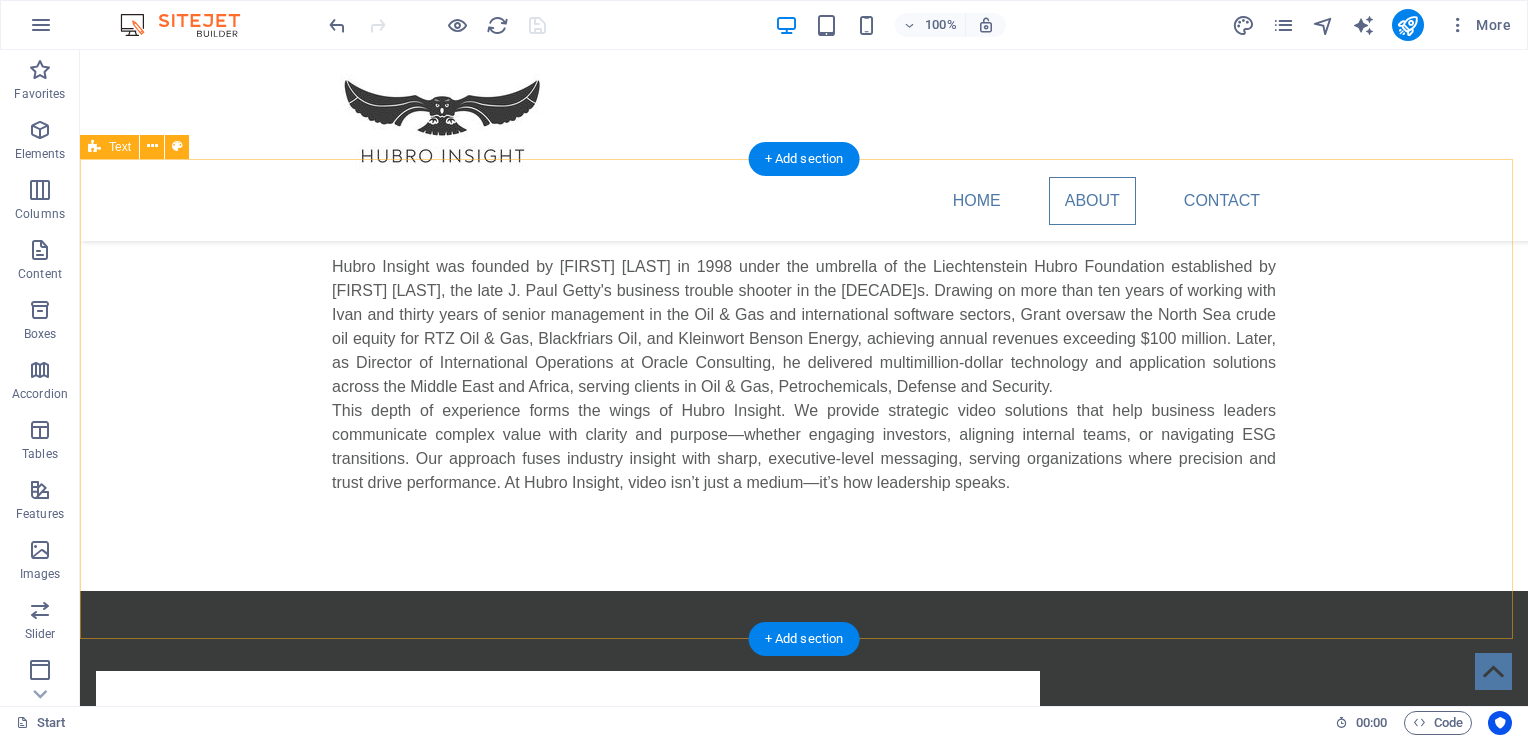 click on "About Hubro Insight was founded by Grant Hutchinson in 1998 under the umbrella of the Liechtenstein Hubro Foundation established by Ivan Hutchinson, the late J. Paul Getty's business trouble shooter in the 1960s. Drawing on more than ten years of working with Ivan and thirty years of senior management in the Oil & Gas and international software sectors, Grant oversaw the North Sea crude oil equity for RTZ Oil & Gas, Blackfriars Oil, and Kleinwort Benson Energy, achieving annual revenues exceeding $100 million. Later, as Director of International Operations at Oracle Consulting, he delivered multimillion-dollar technology and application solutions across the Middle East and Africa, serving clients in Oil & Gas, Petrochemicals, Defense and Security." at bounding box center (804, 351) 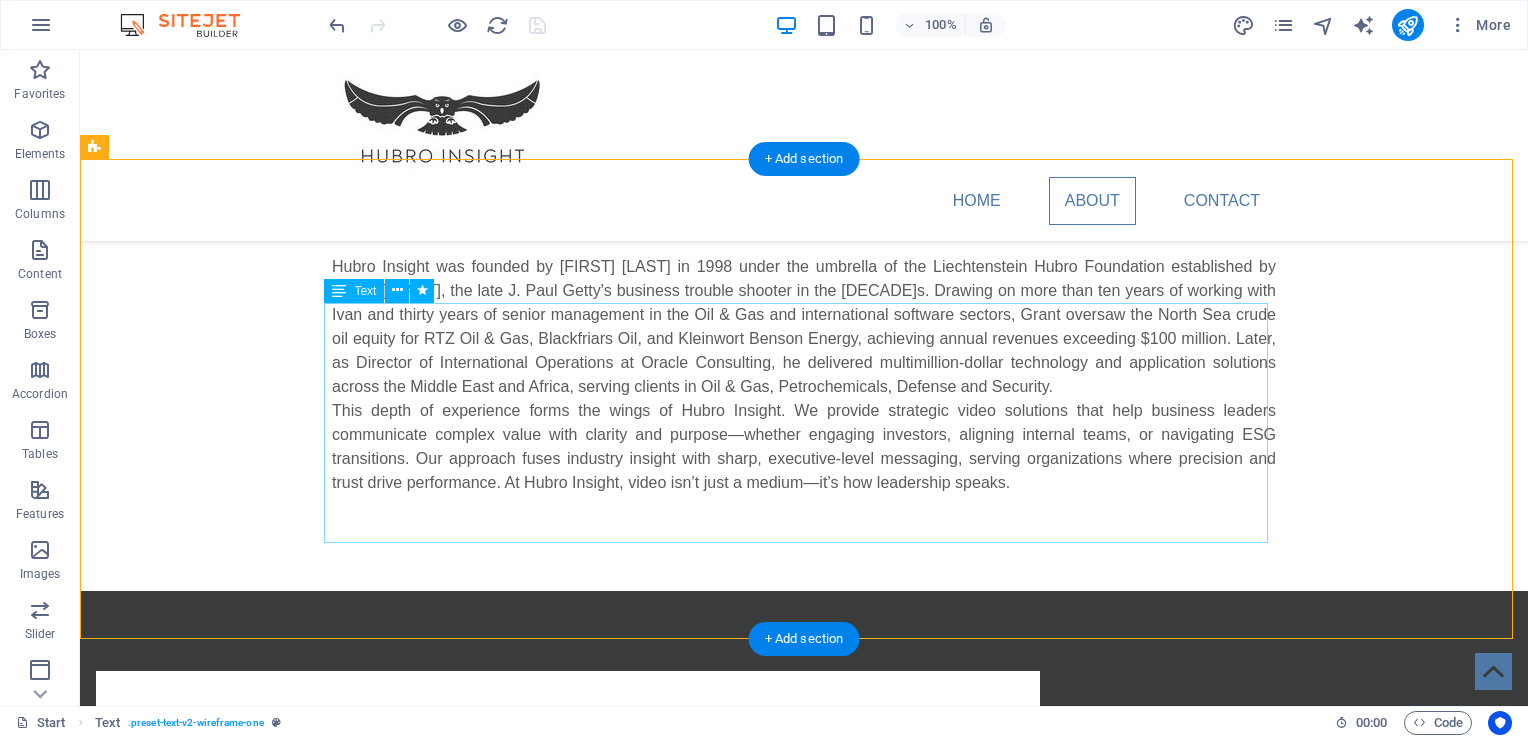 click on "Hubro Insight was founded by Grant Hutchinson in 1998 under the umbrella of the Liechtenstein Hubro Foundation established by Ivan Hutchinson, the late J. Paul Getty's business trouble shooter in the 1960s. Drawing on more than ten years of working with Ivan and thirty years of senior management in the Oil & Gas and international software sectors, Grant oversaw the North Sea crude oil equity for RTZ Oil & Gas, Blackfriars Oil, and Kleinwort Benson Energy, achieving annual revenues exceeding $100 million. Later, as Director of International Operations at Oracle Consulting, he delivered multimillion-dollar technology and application solutions across the Middle East and Africa, serving clients in Oil & Gas, Petrochemicals, Defense and Security." at bounding box center [804, 375] 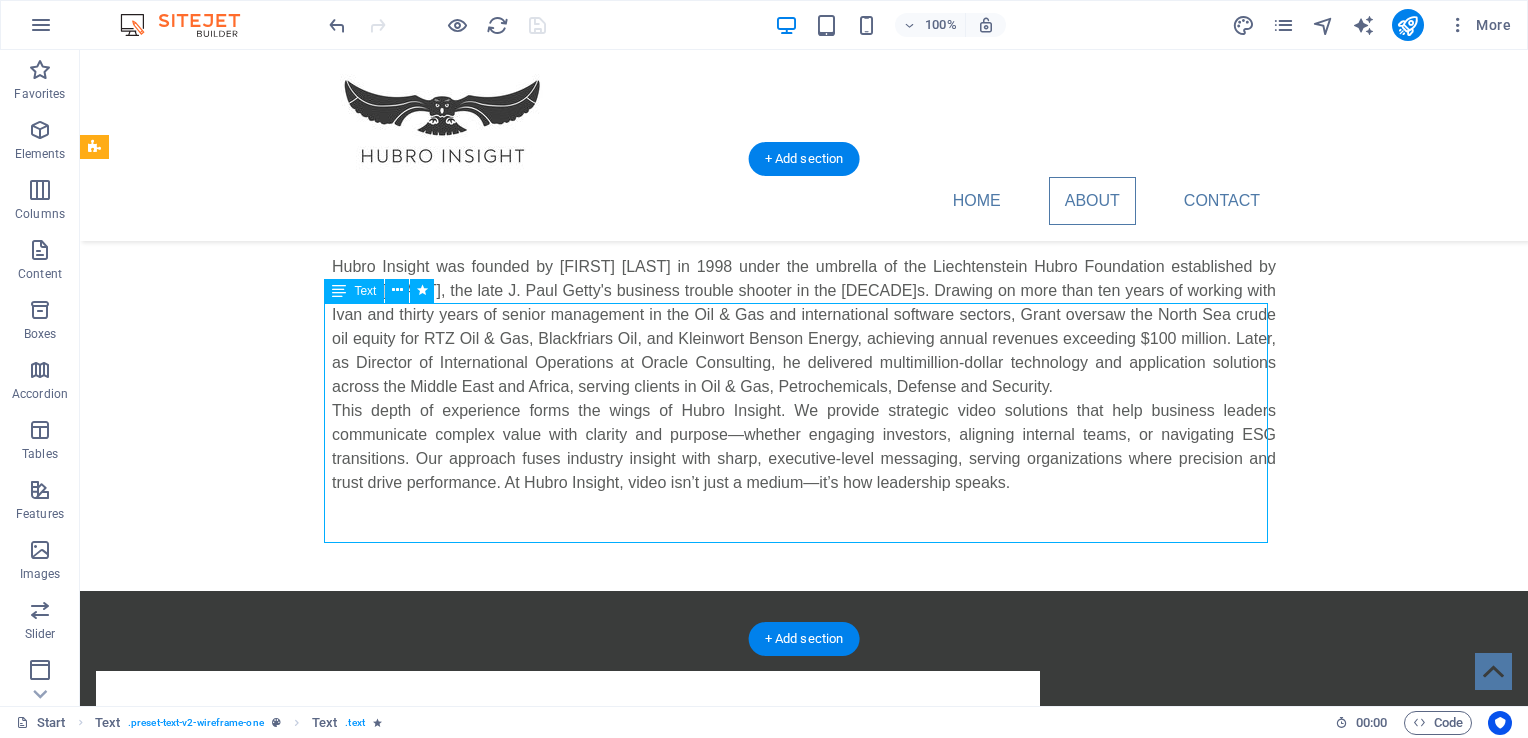 click on "Hubro Insight was founded by Grant Hutchinson in 1998 under the umbrella of the Liechtenstein Hubro Foundation established by Ivan Hutchinson, the late J. Paul Getty's business trouble shooter in the 1960s. Drawing on more than ten years of working with Ivan and thirty years of senior management in the Oil & Gas and international software sectors, Grant oversaw the North Sea crude oil equity for RTZ Oil & Gas, Blackfriars Oil, and Kleinwort Benson Energy, achieving annual revenues exceeding $100 million. Later, as Director of International Operations at Oracle Consulting, he delivered multimillion-dollar technology and application solutions across the Middle East and Africa, serving clients in Oil & Gas, Petrochemicals, Defense and Security." at bounding box center (804, 375) 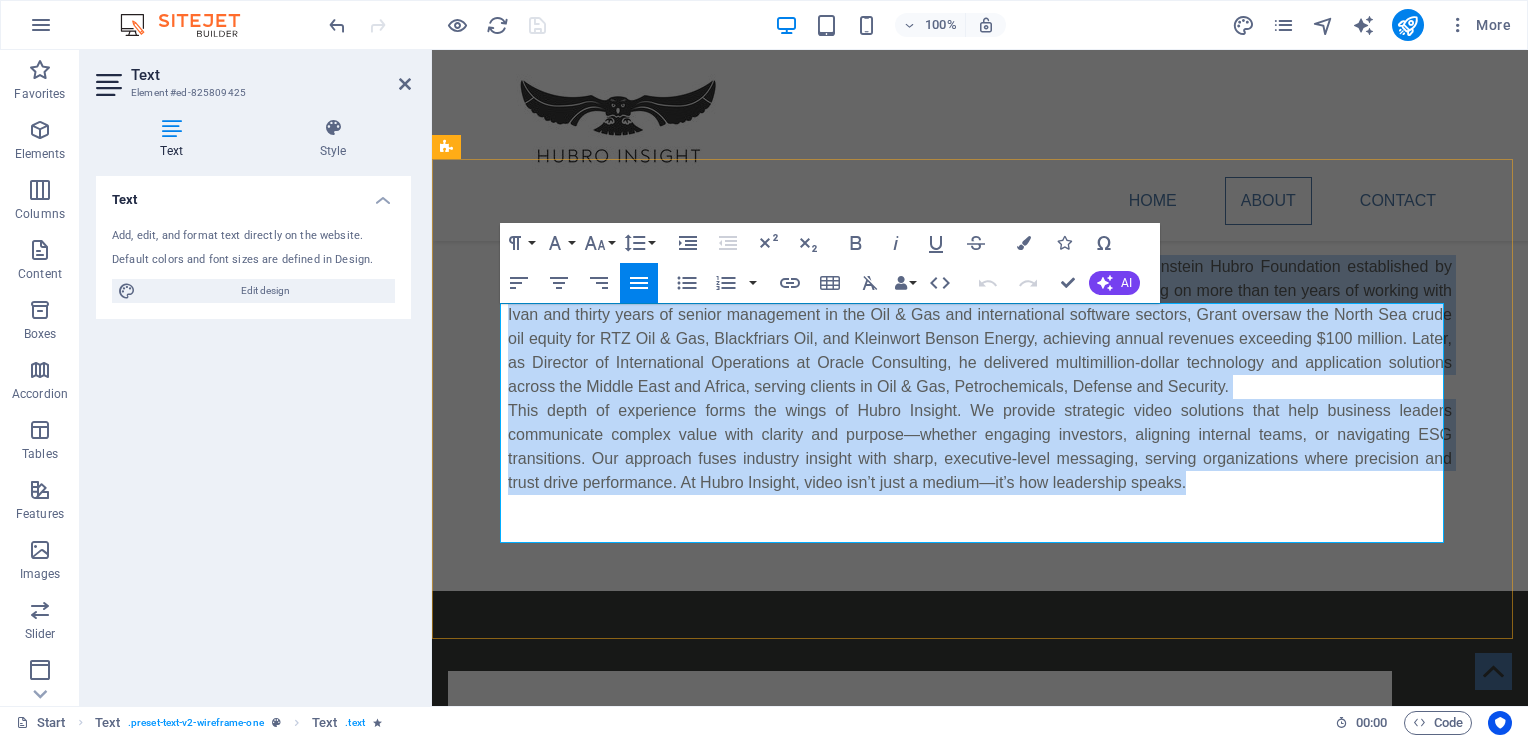 drag, startPoint x: 500, startPoint y: 316, endPoint x: 1284, endPoint y: 534, distance: 813.74445 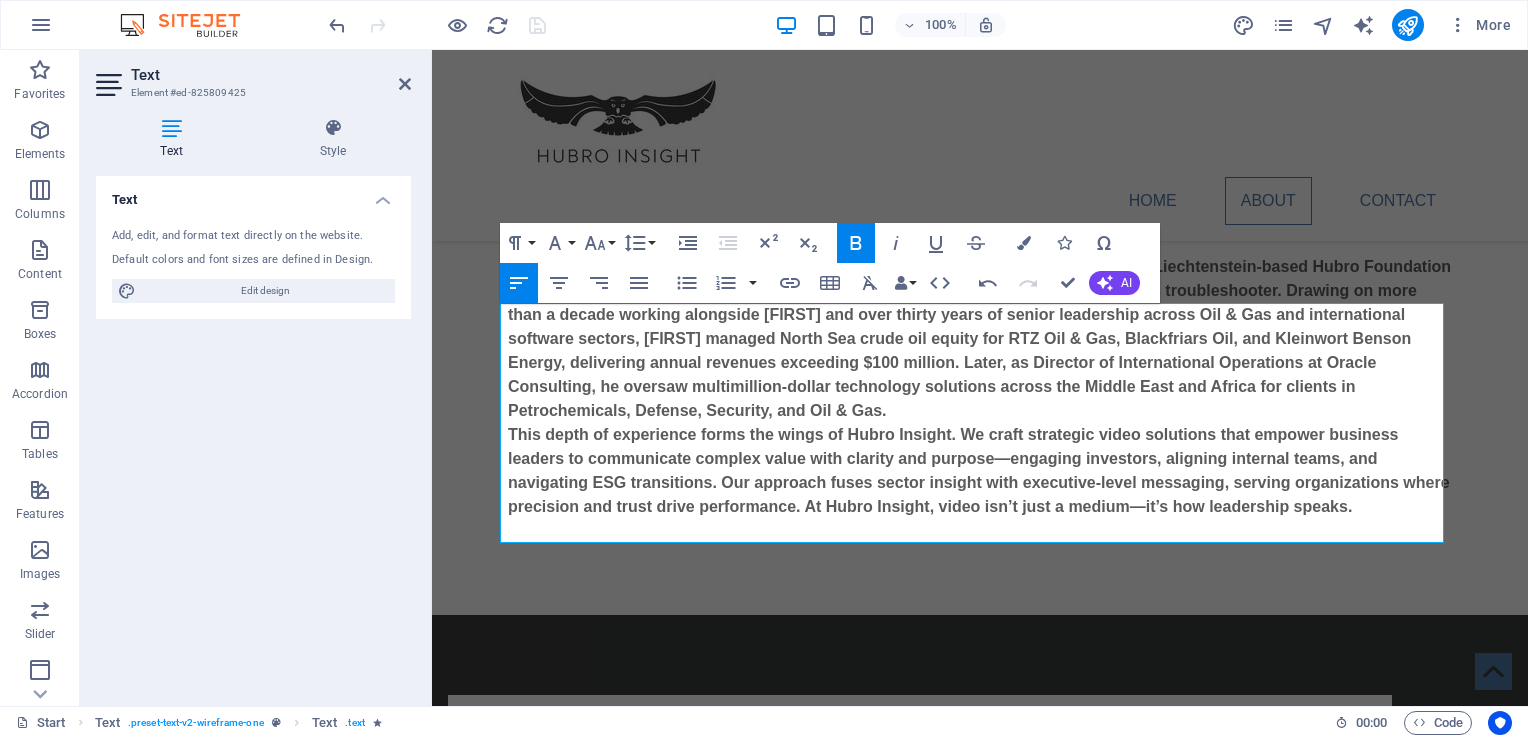 click 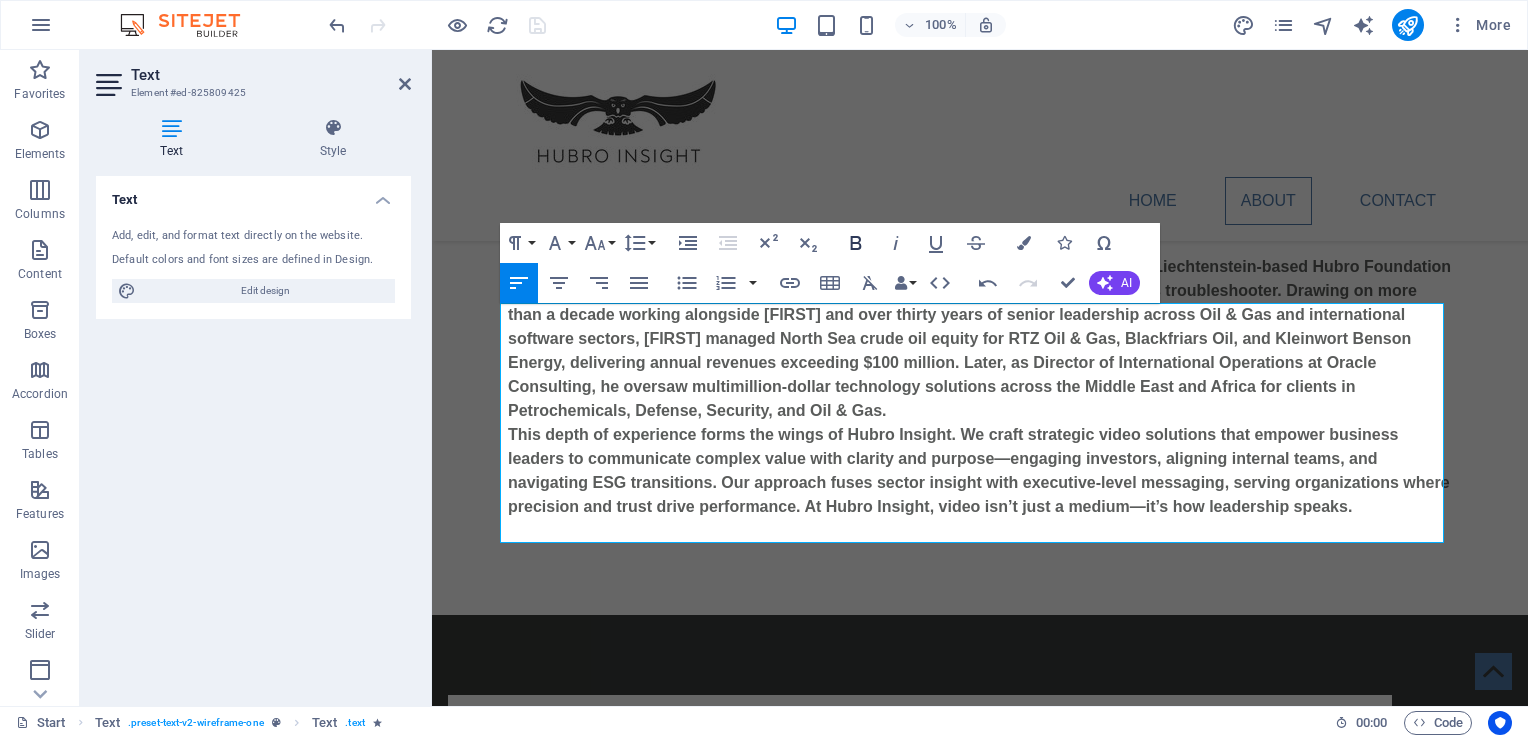 click 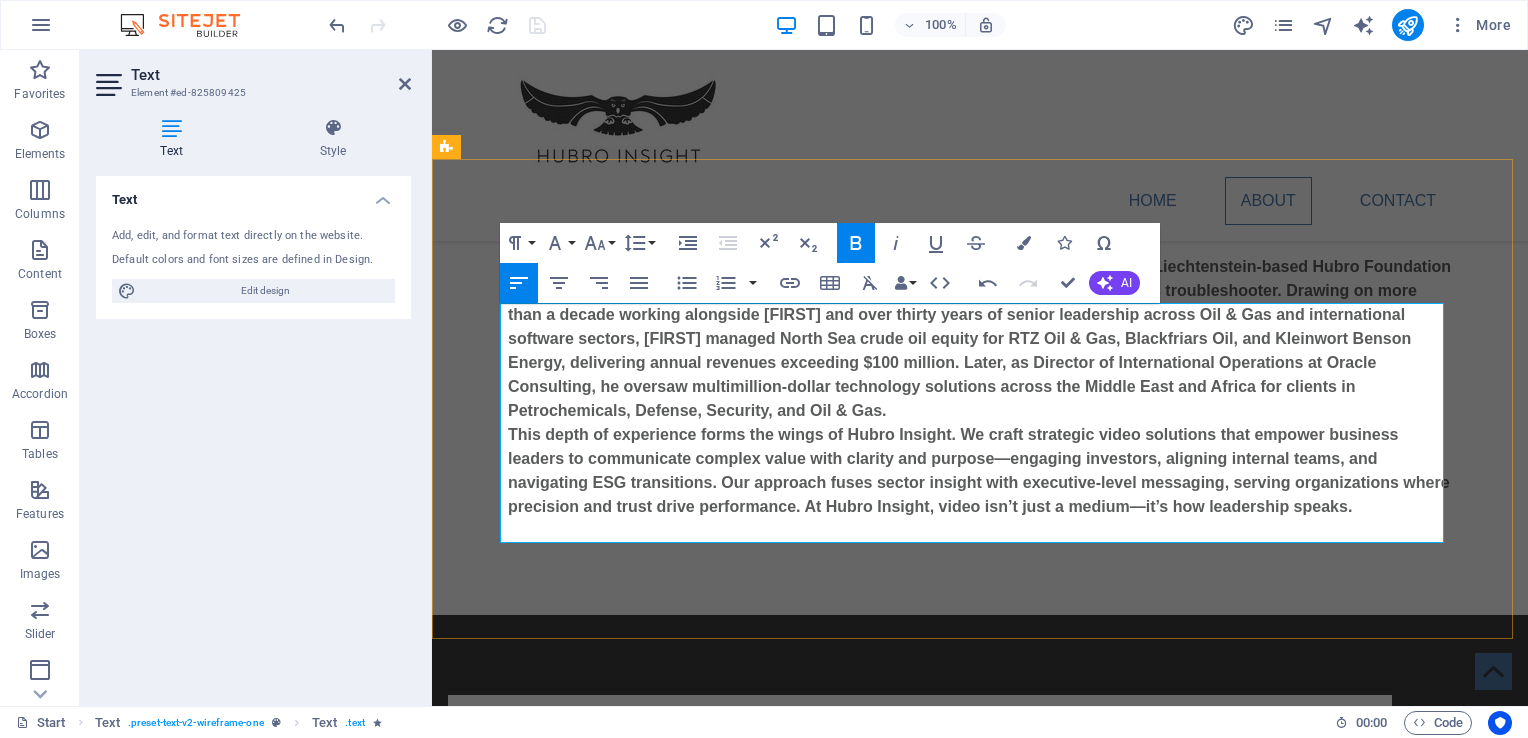 click on "Hubro Insight Ltd. was founded in 1998 by Grant Hutchinson, under the umbrella of the Liechtenstein-based Hubro Foundation—established in the 1960s by Ivan Hutchinson, the late J. Paul Getty’s trusted business troubleshooter. Drawing on more than a decade working alongside Ivan and over thirty years of senior leadership across Oil & Gas and international software sectors, Grant managed North Sea crude oil equity for RTZ Oil & Gas, Blackfriars Oil, and Kleinwort Benson Energy, delivering annual revenues exceeding $100 million. Later, as Director of International Operations at Oracle Consulting, he oversaw multimillion-dollar technology solutions across the Middle East and Africa for clients in Petrochemicals, Defense, Security, and Oil & Gas." at bounding box center [979, 338] 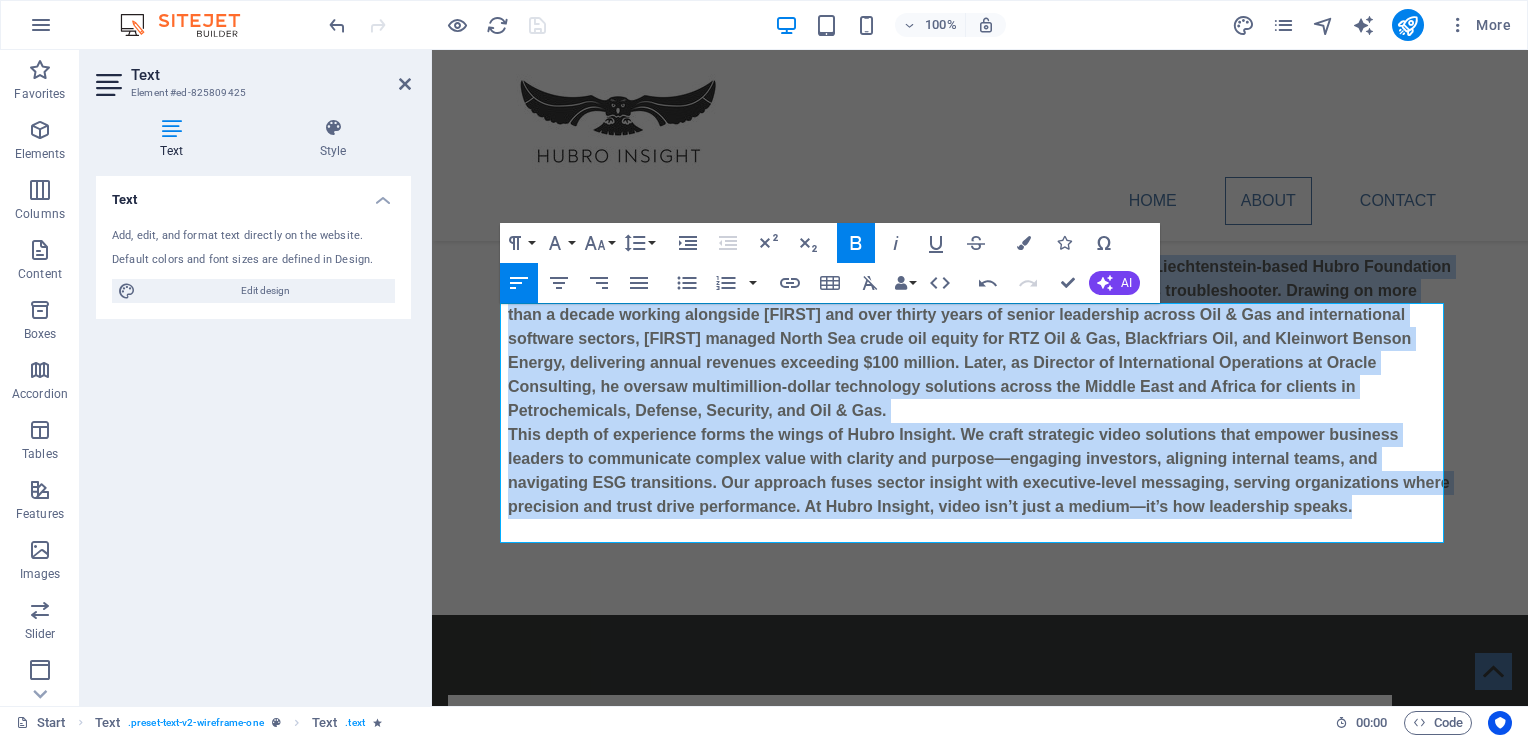 click 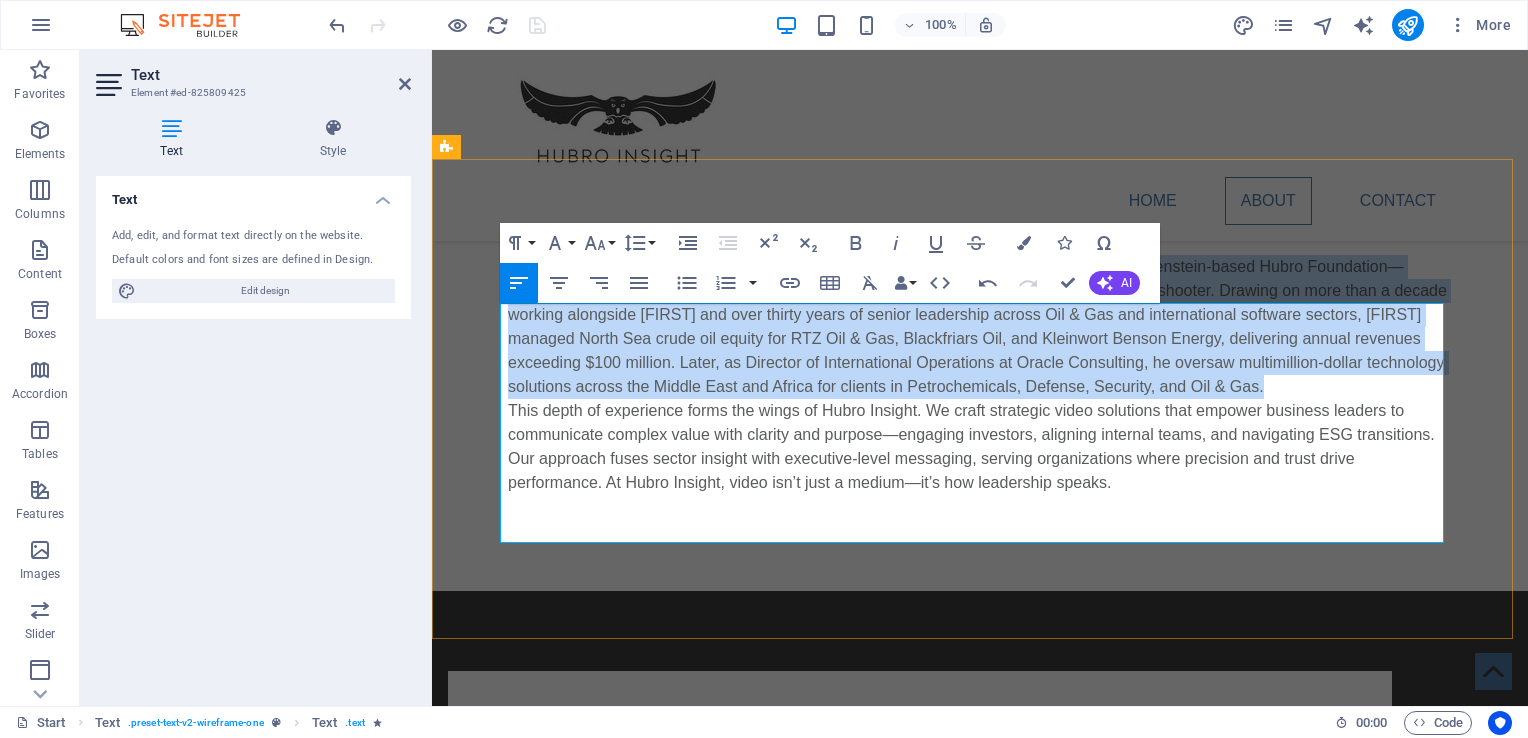 click on "Hubro Insight Ltd. was founded in 1998 by Grant Hutchinson, under the umbrella of the Liechtenstein-based Hubro Foundation—established in the 1960s by Ivan Hutchinson, the late J. Paul Getty’s trusted business troubleshooter. Drawing on more than a decade working alongside Ivan and over thirty years of senior leadership across Oil & Gas and international software sectors, Grant managed North Sea crude oil equity for RTZ Oil & Gas, Blackfriars Oil, and Kleinwort Benson Energy, delivering annual revenues exceeding $100 million. Later, as Director of International Operations at Oracle Consulting, he oversaw multimillion-dollar technology solutions across the Middle East and Africa for clients in Petrochemicals, Defense, Security, and Oil & Gas." at bounding box center (980, 327) 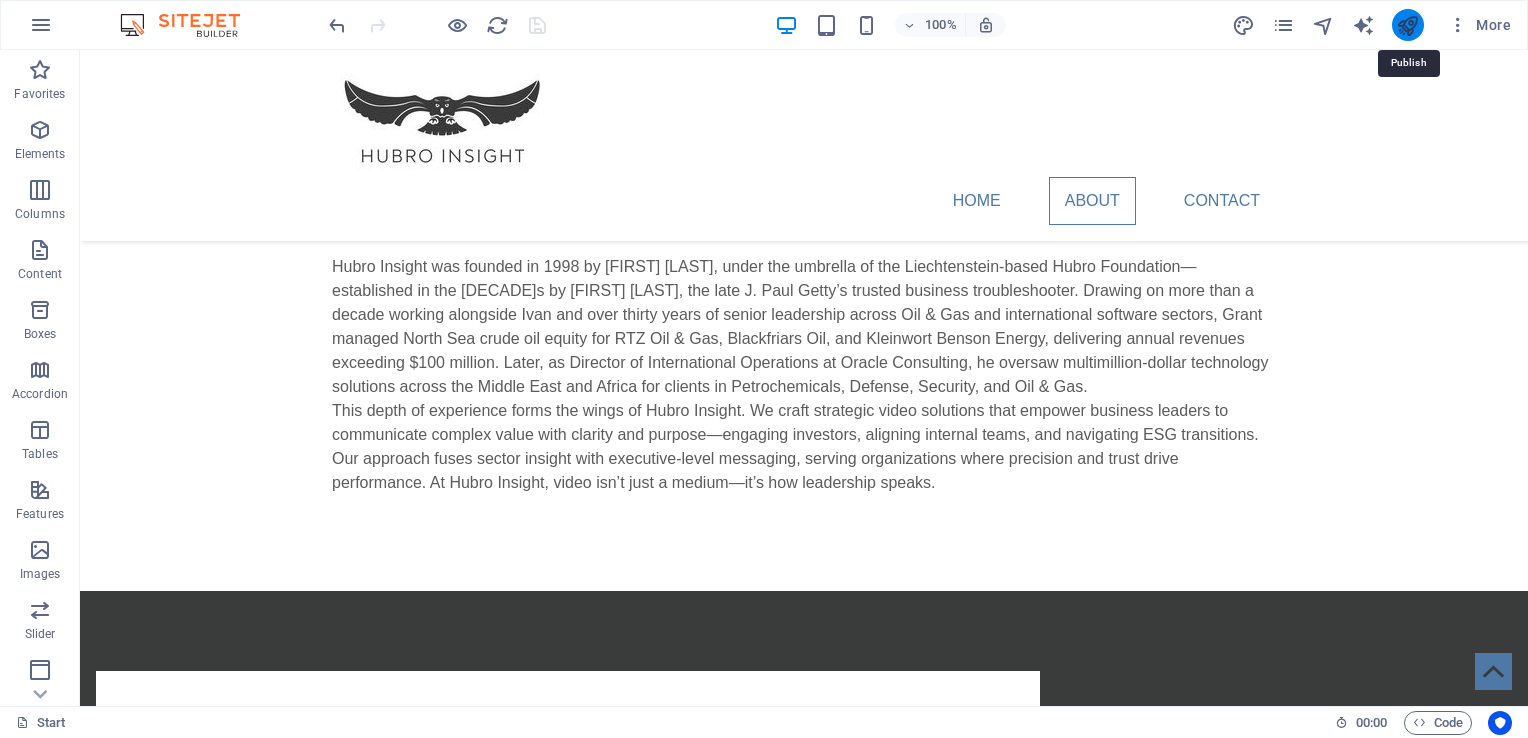 click at bounding box center [1407, 25] 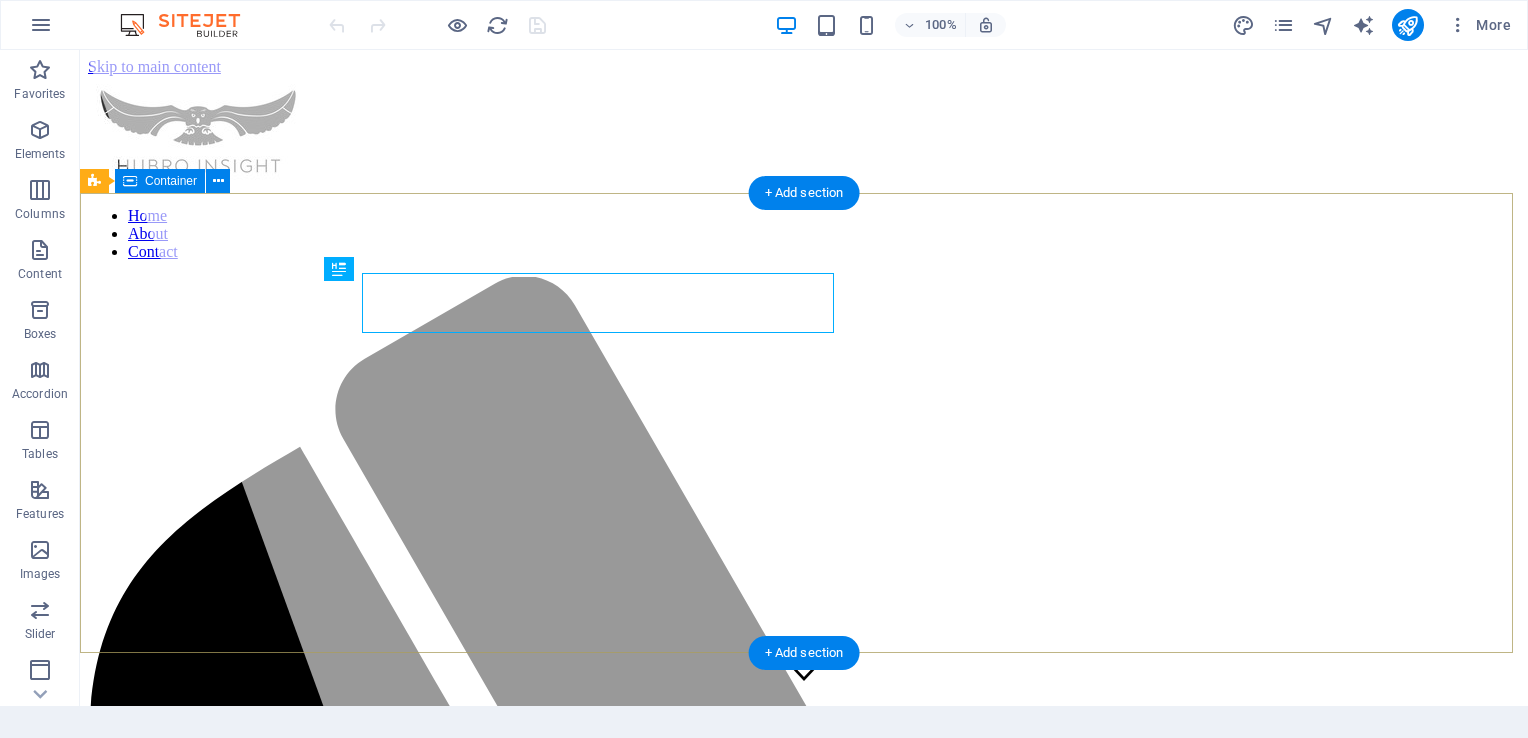 scroll, scrollTop: 0, scrollLeft: 0, axis: both 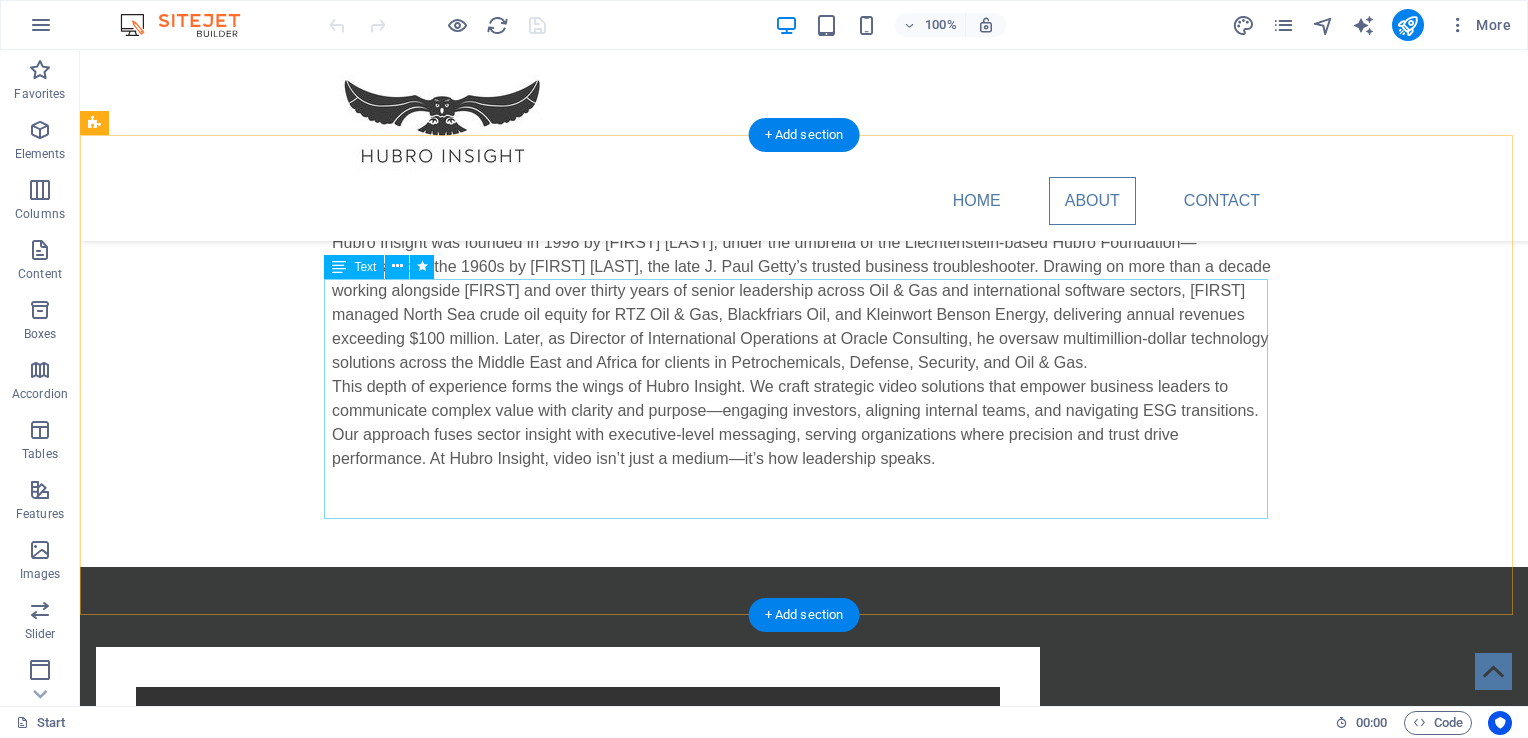 click on "Hubro Insight was founded in 1998 by Grant Hutchinson, under the umbrella of the Liechtenstein-based Hubro Foundation—established in the 1960s by Ivan Hutchinson, the late J. Paul Getty’s trusted business troubleshooter. Drawing on more than a decade working alongside Ivan and over thirty years of senior leadership across Oil & Gas and international software sectors, Grant managed North Sea crude oil equity for RTZ Oil & Gas, Blackfriars Oil, and Kleinwort Benson Energy, delivering annual revenues exceeding $100 million. Later, as Director of International Operations at Oracle Consulting, he oversaw multimillion-dollar technology solutions across the Middle East and Africa for clients in Petrochemicals, Defense, Security, and Oil & Gas." at bounding box center [804, 351] 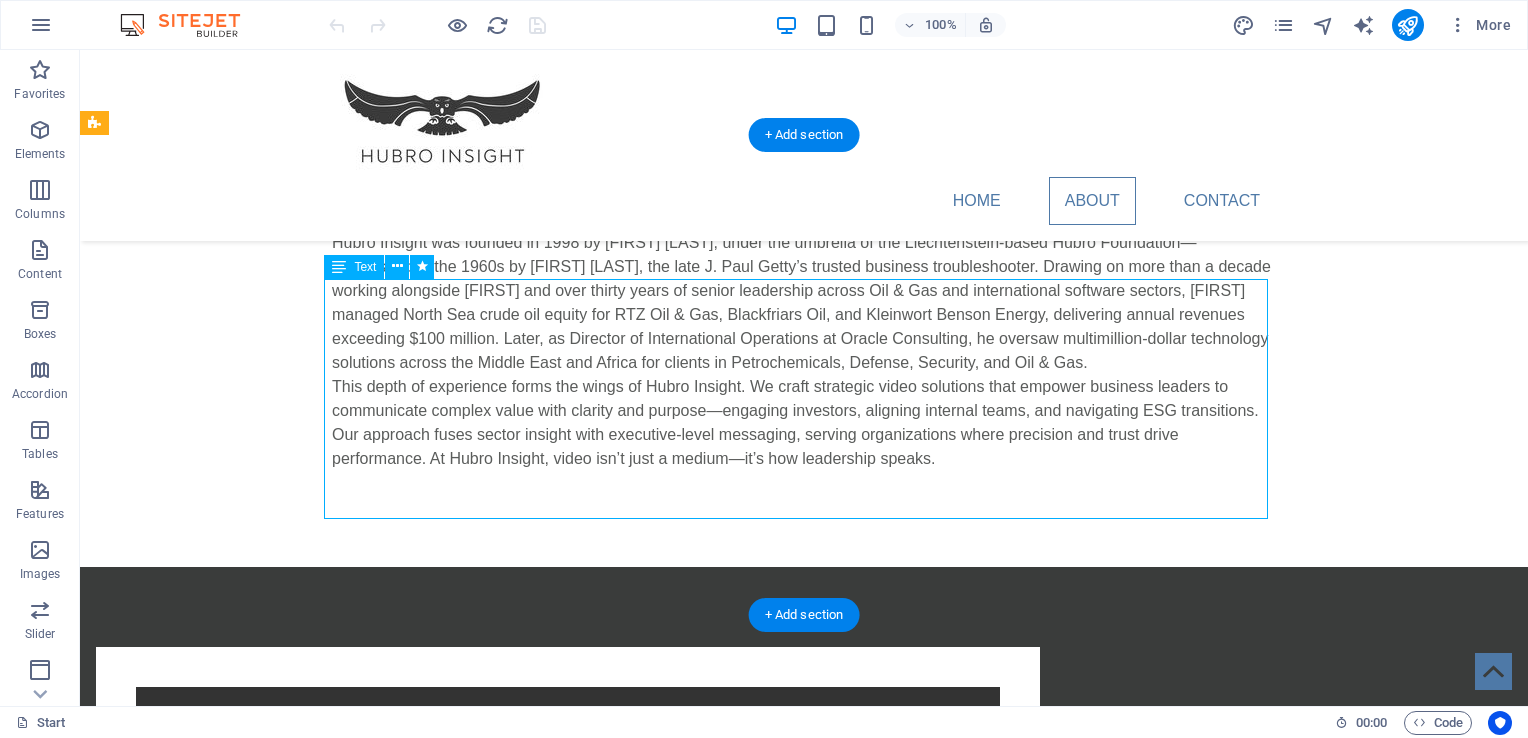 click on "Hubro Insight was founded in 1998 by Grant Hutchinson, under the umbrella of the Liechtenstein-based Hubro Foundation—established in the 1960s by Ivan Hutchinson, the late J. Paul Getty’s trusted business troubleshooter. Drawing on more than a decade working alongside Ivan and over thirty years of senior leadership across Oil & Gas and international software sectors, Grant managed North Sea crude oil equity for RTZ Oil & Gas, Blackfriars Oil, and Kleinwort Benson Energy, delivering annual revenues exceeding $100 million. Later, as Director of International Operations at Oracle Consulting, he oversaw multimillion-dollar technology solutions across the Middle East and Africa for clients in Petrochemicals, Defense, Security, and Oil & Gas." at bounding box center [804, 351] 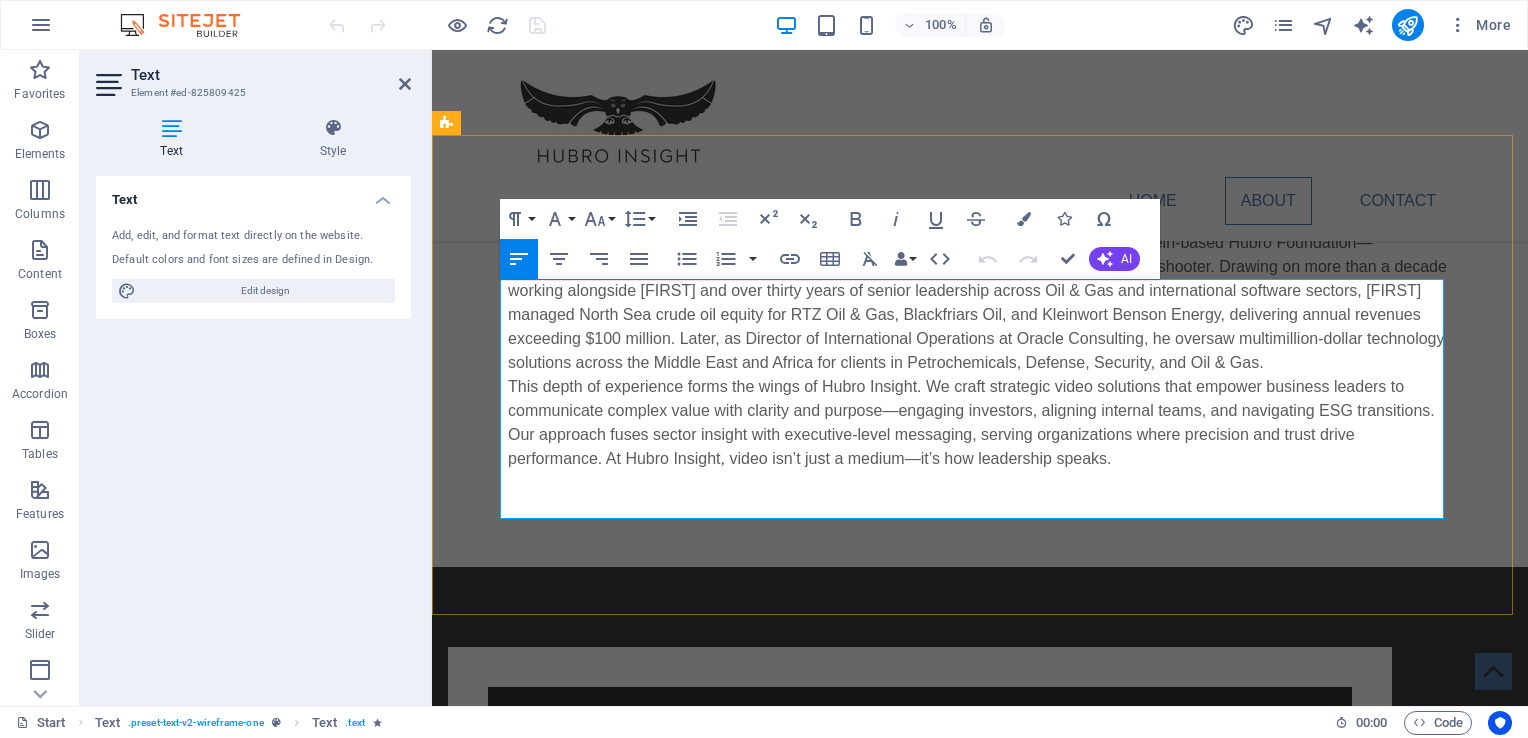 click on "Hubro Insight was founded in 1998 by Grant Hutchinson, under the umbrella of the Liechtenstein-based Hubro Foundation—established in the 1960s by Ivan Hutchinson, the late J. Paul Getty’s trusted business troubleshooter. Drawing on more than a decade working alongside Ivan and over thirty years of senior leadership across Oil & Gas and international software sectors, Grant managed North Sea crude oil equity for RTZ Oil & Gas, Blackfriars Oil, and Kleinwort Benson Energy, delivering annual revenues exceeding $100 million. Later, as Director of International Operations at Oracle Consulting, he oversaw multimillion-dollar technology solutions across the Middle East and Africa for clients in Petrochemicals, Defense, Security, and Oil & Gas." at bounding box center (980, 303) 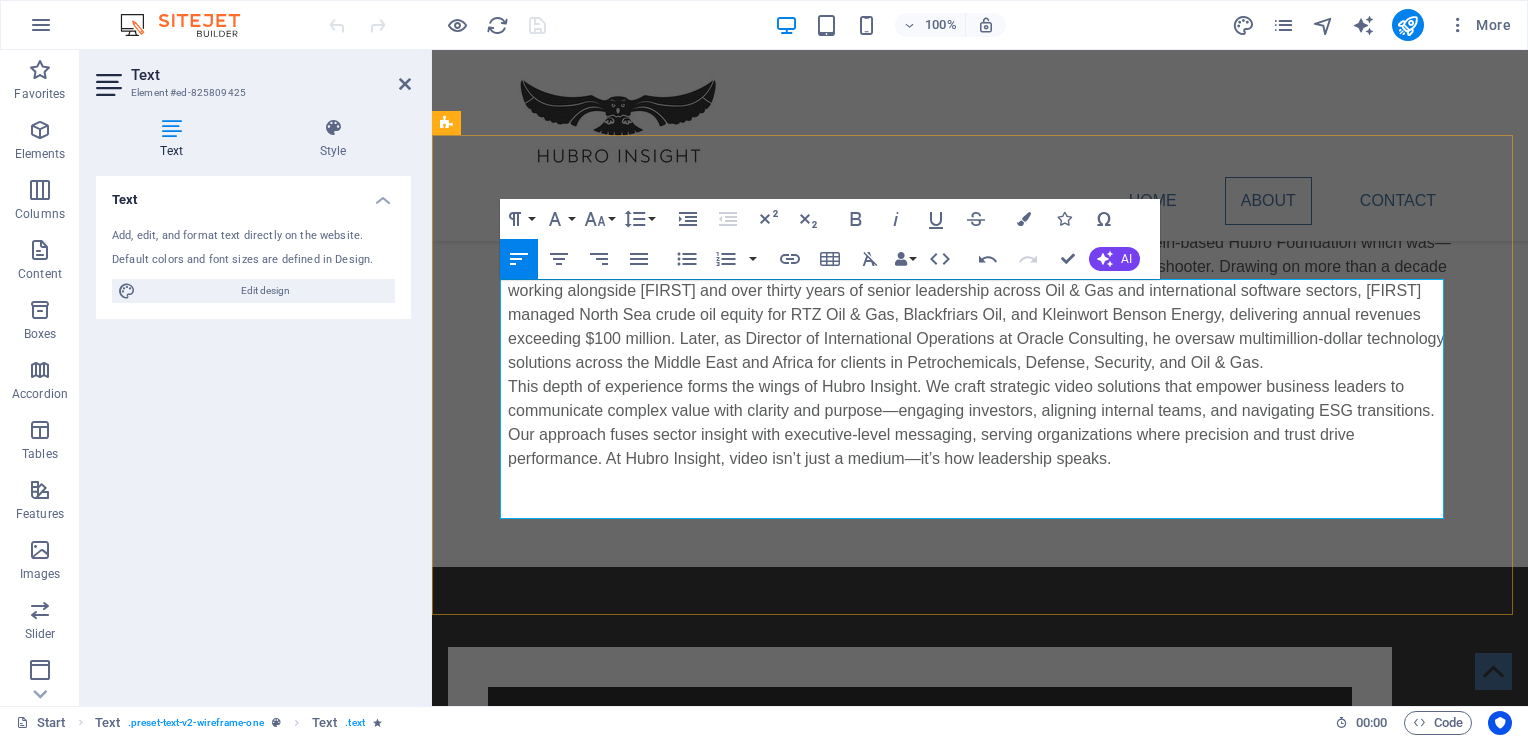 click on "Hubro Insight was founded in 1998 by Grant Hutchinson, under the umbrella of the Liechtenstein-based Hubro Foundation which was —established in the 1960s by Ivan Hutchinson, the late J. Paul Getty’s trusted business troubleshooter. Drawing on more than a decade working alongside Ivan and over thirty years of senior leadership across Oil & Gas and international software sectors, Grant managed North Sea crude oil equity for RTZ Oil & Gas, Blackfriars Oil, and Kleinwort Benson Energy, delivering annual revenues exceeding $100 million. Later, as Director of International Operations at Oracle Consulting, he oversaw multimillion-dollar technology solutions across the Middle East and Africa for clients in Petrochemicals, Defense, Security, and Oil & Gas." at bounding box center (980, 303) 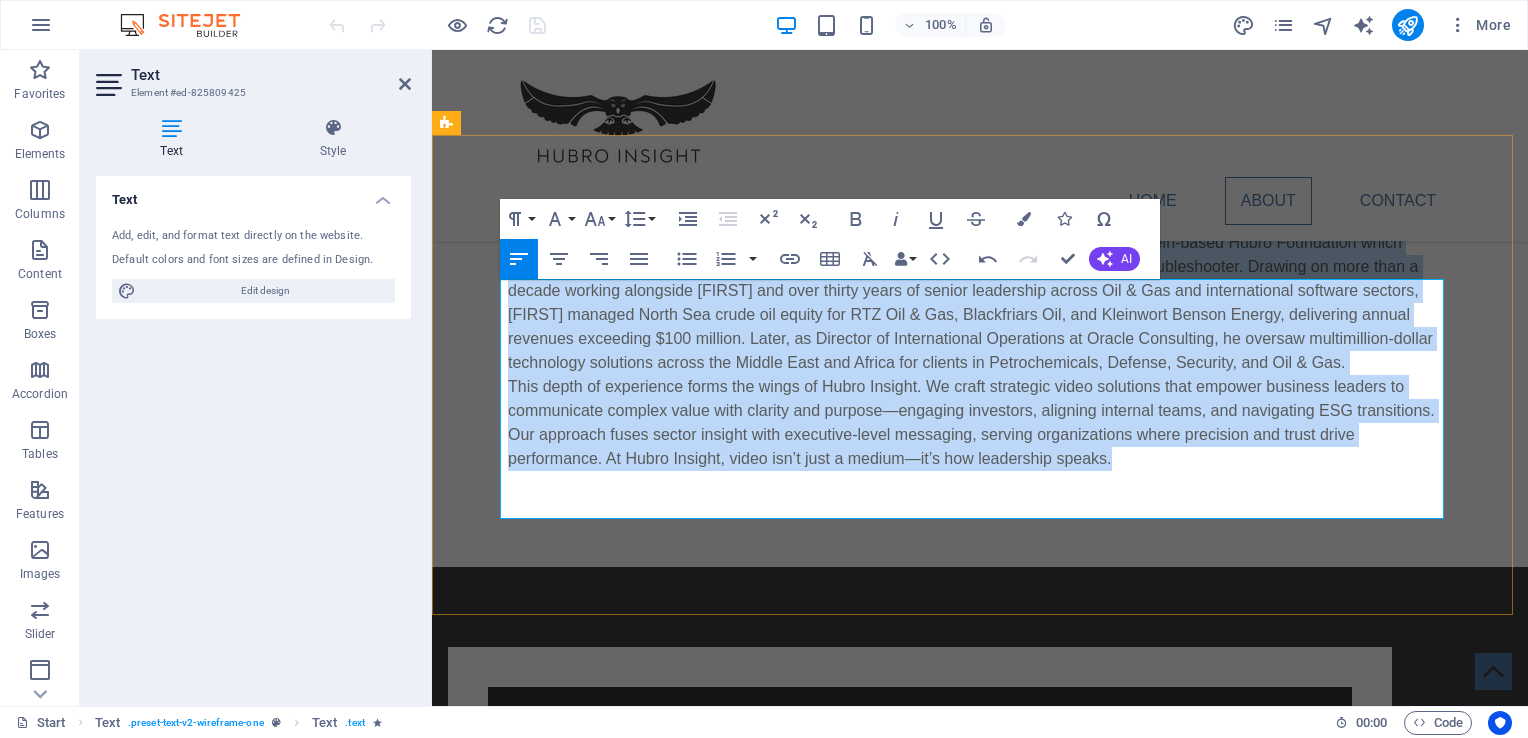 drag, startPoint x: 1108, startPoint y: 508, endPoint x: 504, endPoint y: 288, distance: 642.8188 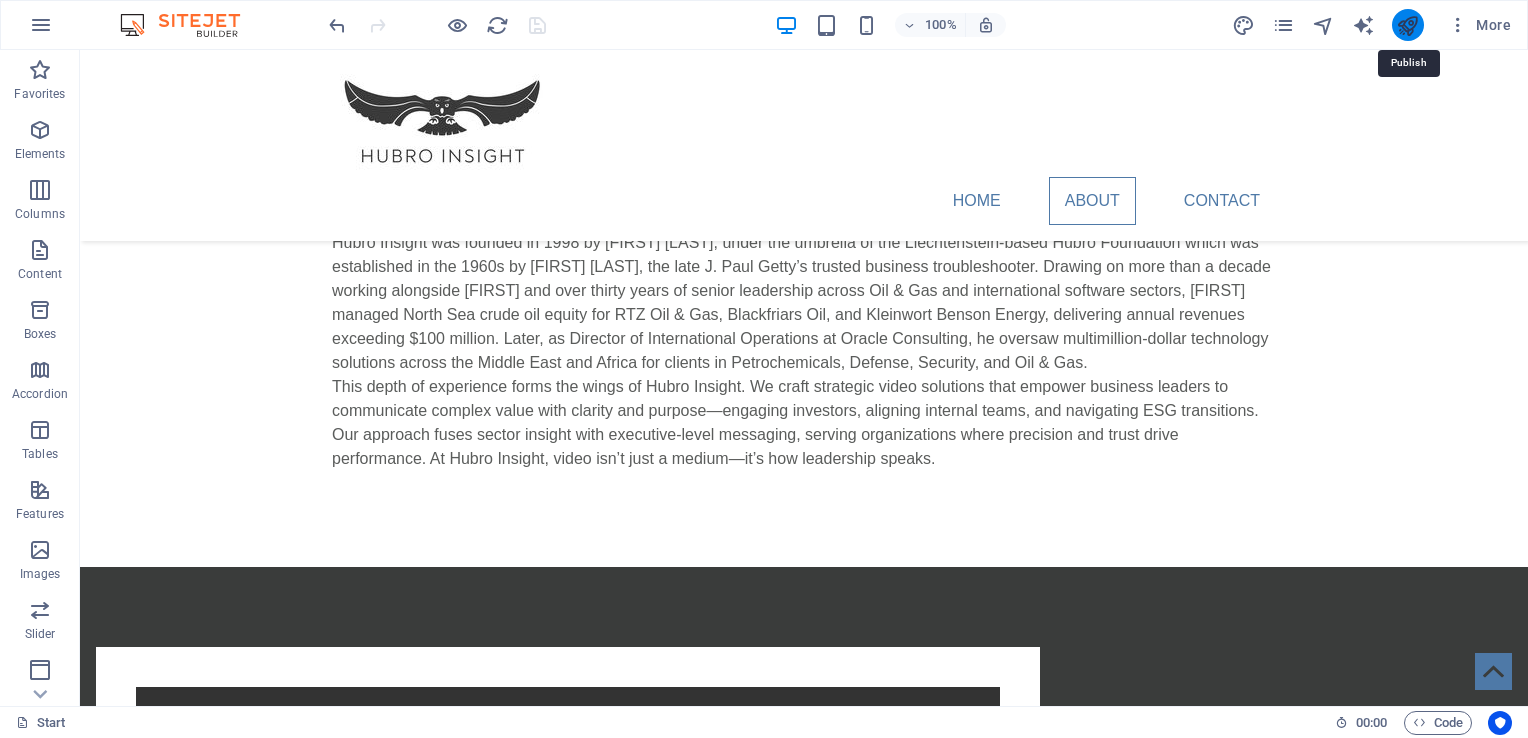 click at bounding box center [1407, 25] 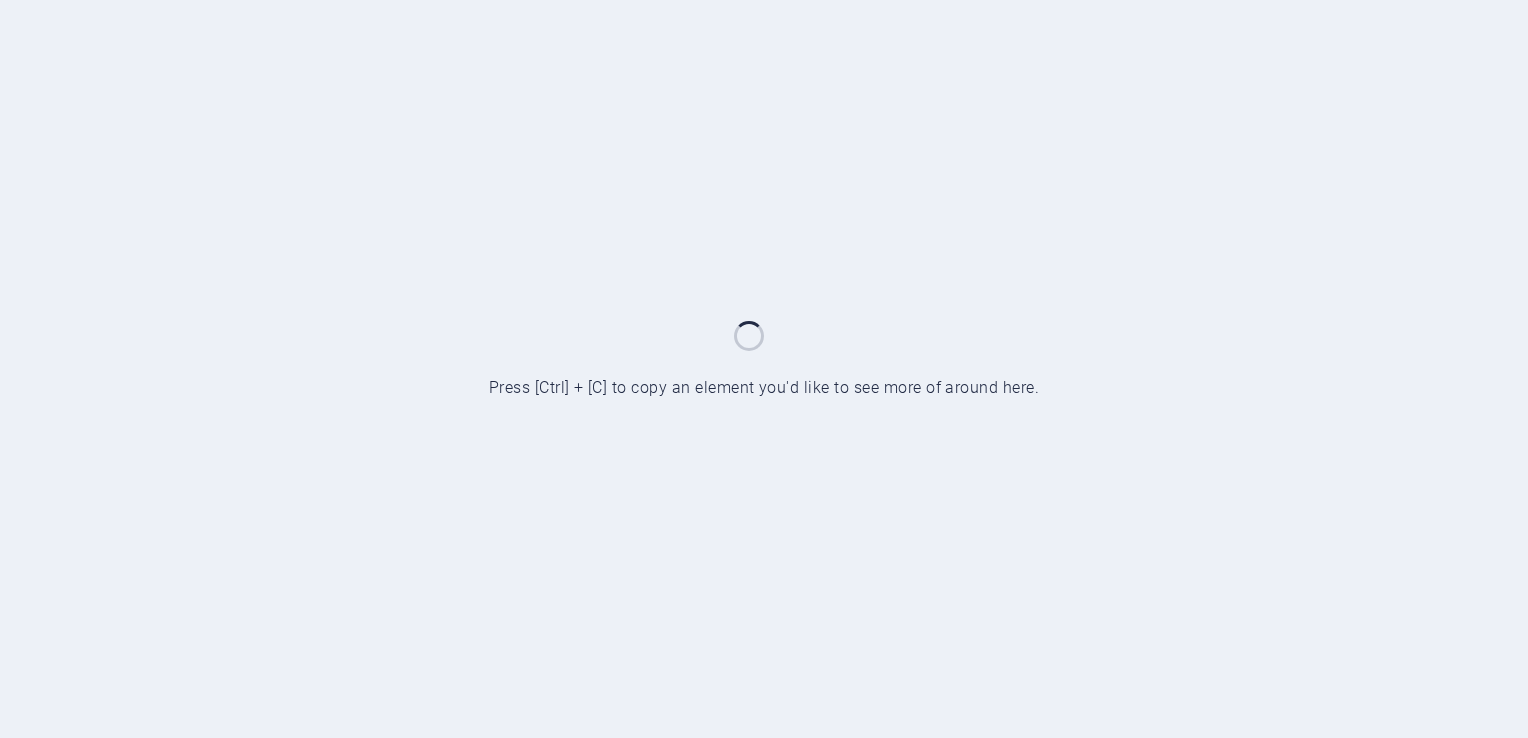 scroll, scrollTop: 0, scrollLeft: 0, axis: both 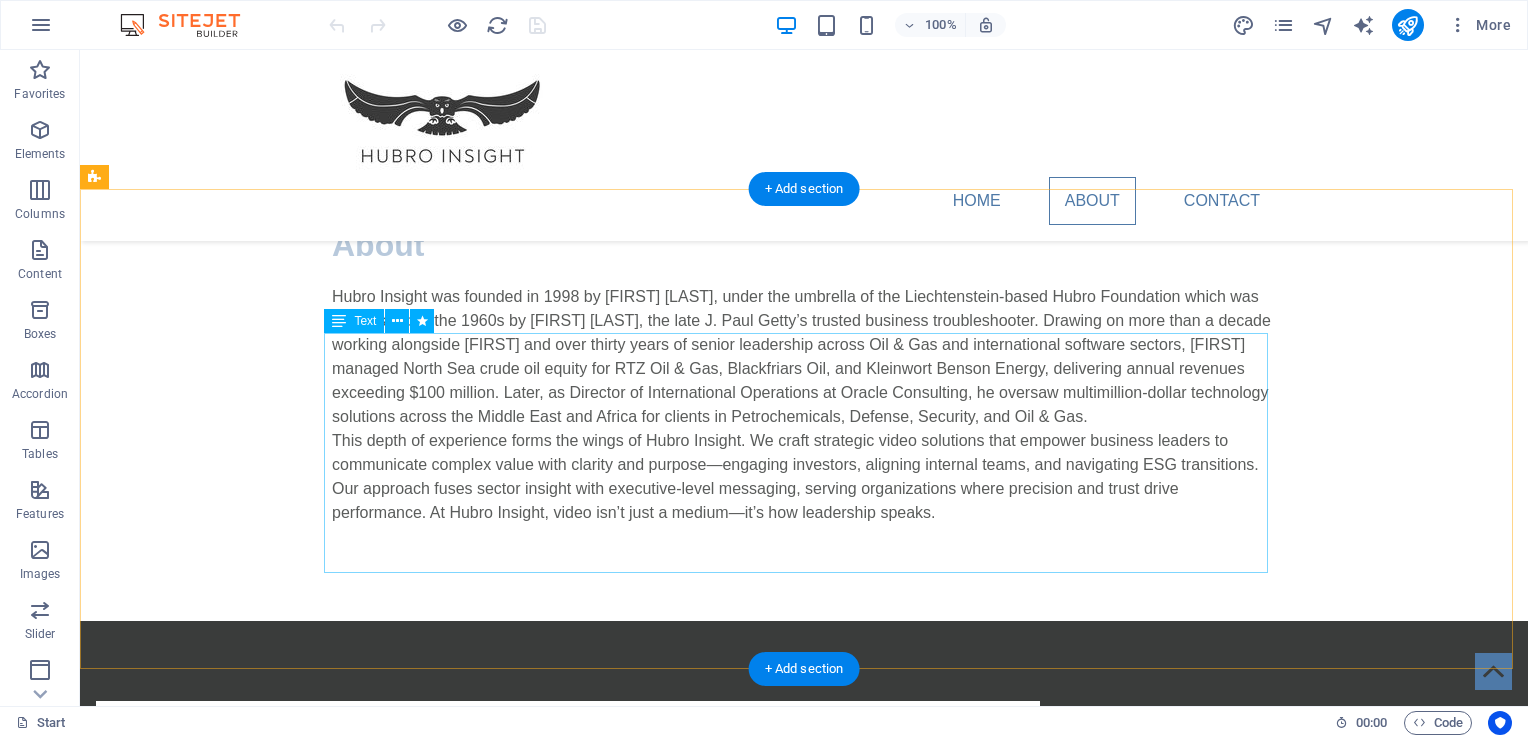 click on "Hubro Insight was founded in 1998 by [FIRST] [LAST], under the umbrella of the Liechtenstein-based Hubro Foundation which was established in the 1960s by [FIRST] [LAST], the late J. Paul Getty’s trusted business troubleshooter. Drawing on more than a decade working alongside [FIRST] and over thirty years of senior leadership across Oil & Gas and international software sectors, [FIRST] managed North Sea crude oil equity for RTZ Oil & Gas, Blackfriars Oil, and Kleinwort Benson Energy, delivering annual revenues exceeding $100 million. Later, as Director of International Operations at Oracle Consulting, he oversaw multimillion-dollar technology solutions across the Middle East and Africa for clients in Petrochemicals, Defense, Security, and Oil & Gas." at bounding box center [804, 405] 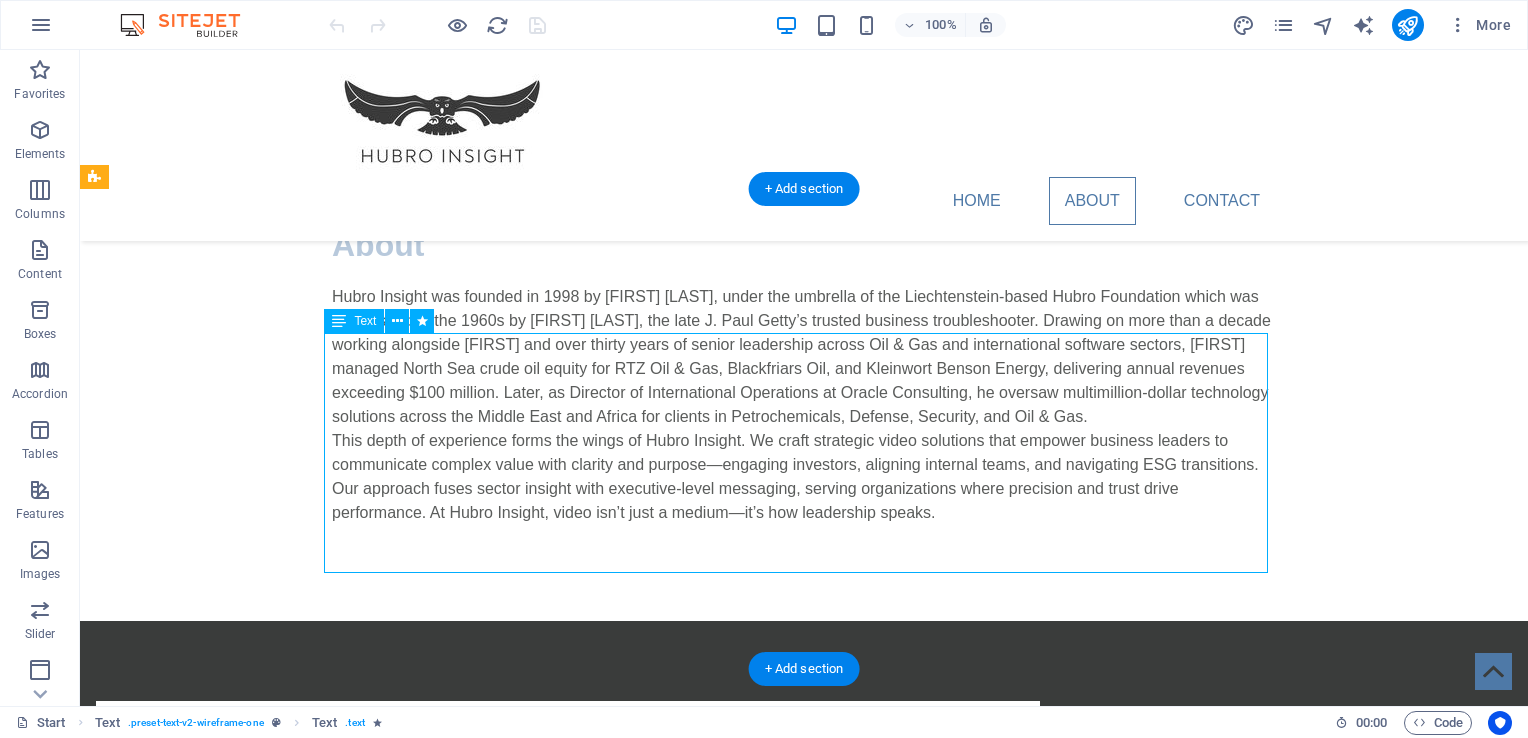 click on "Hubro Insight was founded in 1998 by [FIRST] [LAST], under the umbrella of the Liechtenstein-based Hubro Foundation which was established in the 1960s by [FIRST] [LAST], the late J. Paul Getty’s trusted business troubleshooter. Drawing on more than a decade working alongside [FIRST] and over thirty years of senior leadership across Oil & Gas and international software sectors, [FIRST] managed North Sea crude oil equity for RTZ Oil & Gas, Blackfriars Oil, and Kleinwort Benson Energy, delivering annual revenues exceeding $100 million. Later, as Director of International Operations at Oracle Consulting, he oversaw multimillion-dollar technology solutions across the Middle East and Africa for clients in Petrochemicals, Defense, Security, and Oil & Gas." at bounding box center (804, 405) 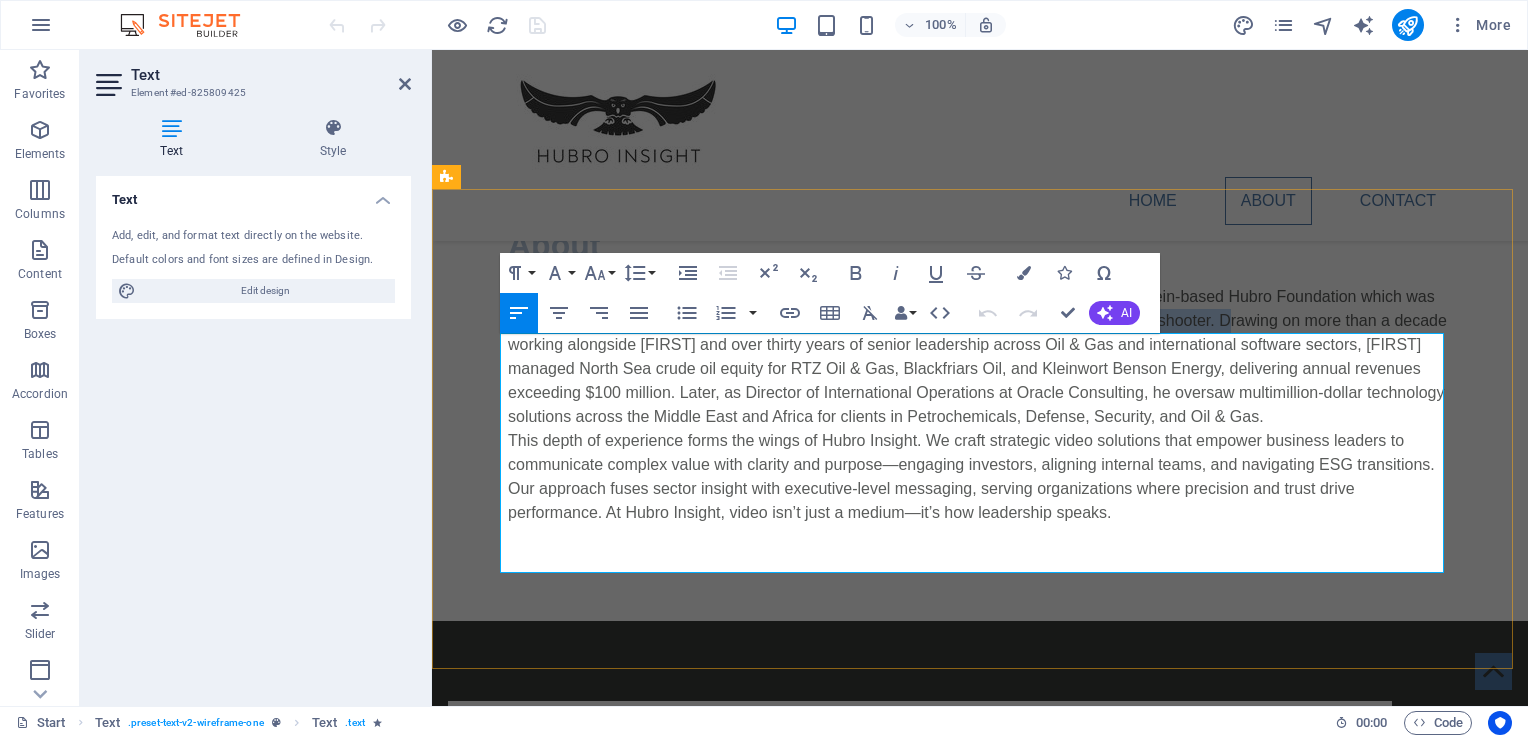 drag, startPoint x: 1036, startPoint y: 370, endPoint x: 1207, endPoint y: 370, distance: 171 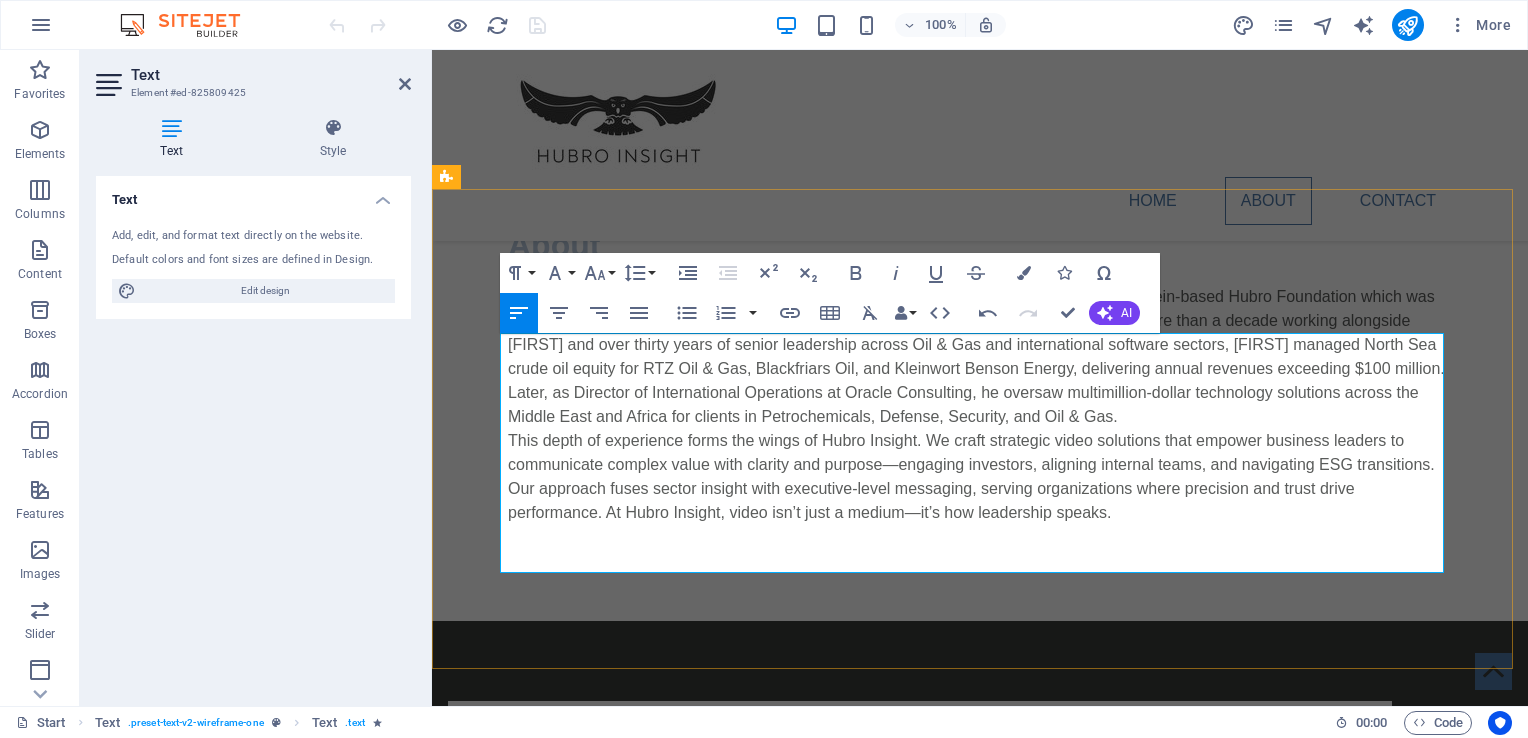 click on "Hubro Insight was founded in 1998 by [FIRST] [LAST], under the umbrella of the Liechtenstein-based Hubro Foundation which was established in the 1960s by [FIRST] [LAST], the late J. Paul Getty’s trusted . Drawing on more than a decade working alongside [FIRST] and over thirty years of senior leadership across Oil & Gas and international software sectors, [FIRST] managed North Sea crude oil equity for RTZ Oil & Gas, Blackfriars Oil, and Kleinwort Benson Energy, delivering annual revenues exceeding $100 million. Later, as Director of International Operations at Oracle Consulting, he oversaw multimillion-dollar technology solutions across the Middle East and Africa for clients in Petrochemicals, Defense, Security, and Oil & Gas." at bounding box center (980, 357) 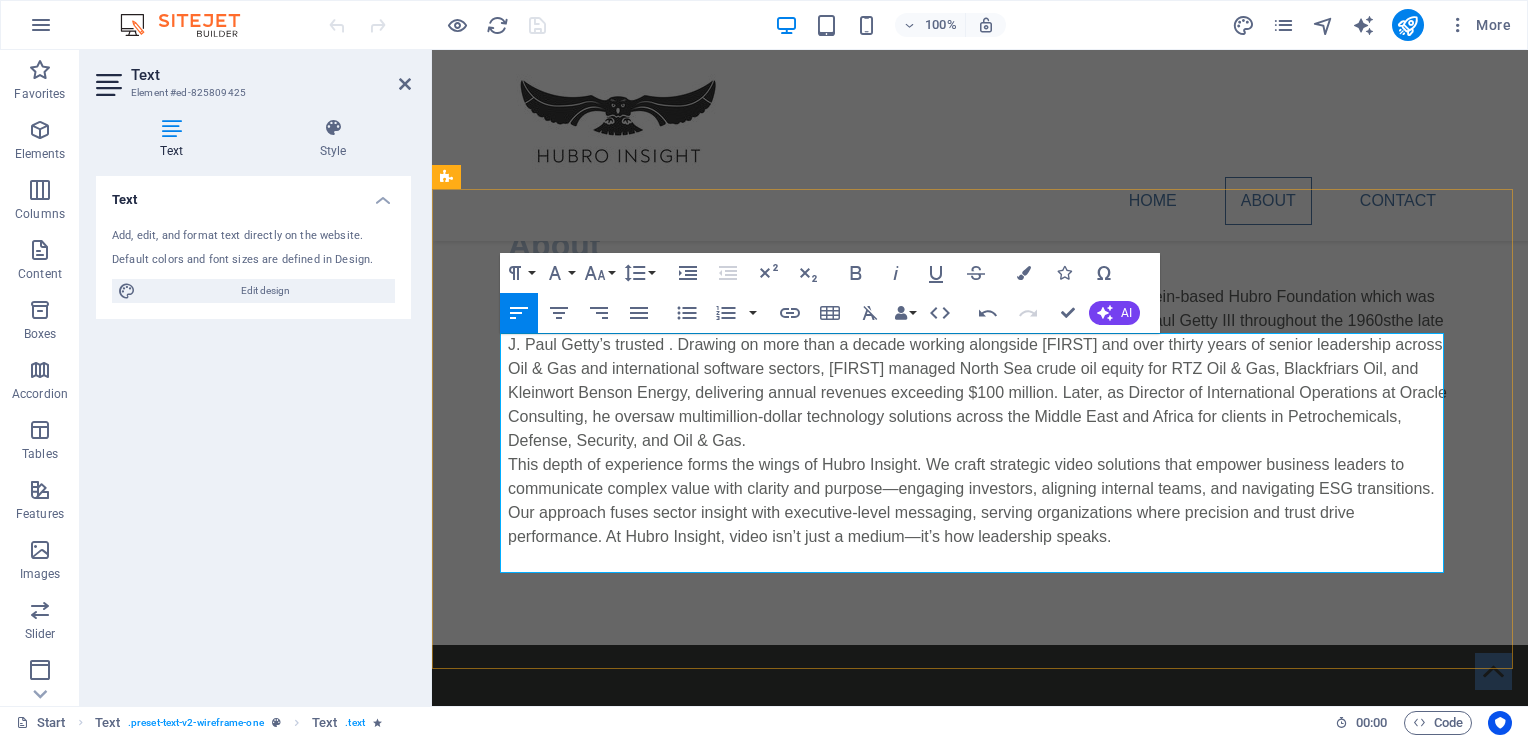 click on "Hubro Insight was founded in 1998 by [FIRST] [LAST], under the umbrella of the Liechtenstein-based Hubro Foundation which was established in the 1960s by [FIRST] [LAST], business troubleshooter to the late J. Paul Getty’s trusted . Drawing on more than a decade working alongside [FIRST] and over thirty years of senior leadership across Oil & Gas and international software sectors, [FIRST] managed North Sea crude oil equity for RTZ Oil & Gas, Blackfriars Oil, and Kleinwort Benson Energy, delivering annual revenues exceeding $100 million. Later, as Director of International Operations at Oracle Consulting, he oversaw multimillion-dollar technology solutions across the Middle East and Africa for clients in Petrochemicals, Defense, Security, and Oil & Gas." at bounding box center (980, 369) 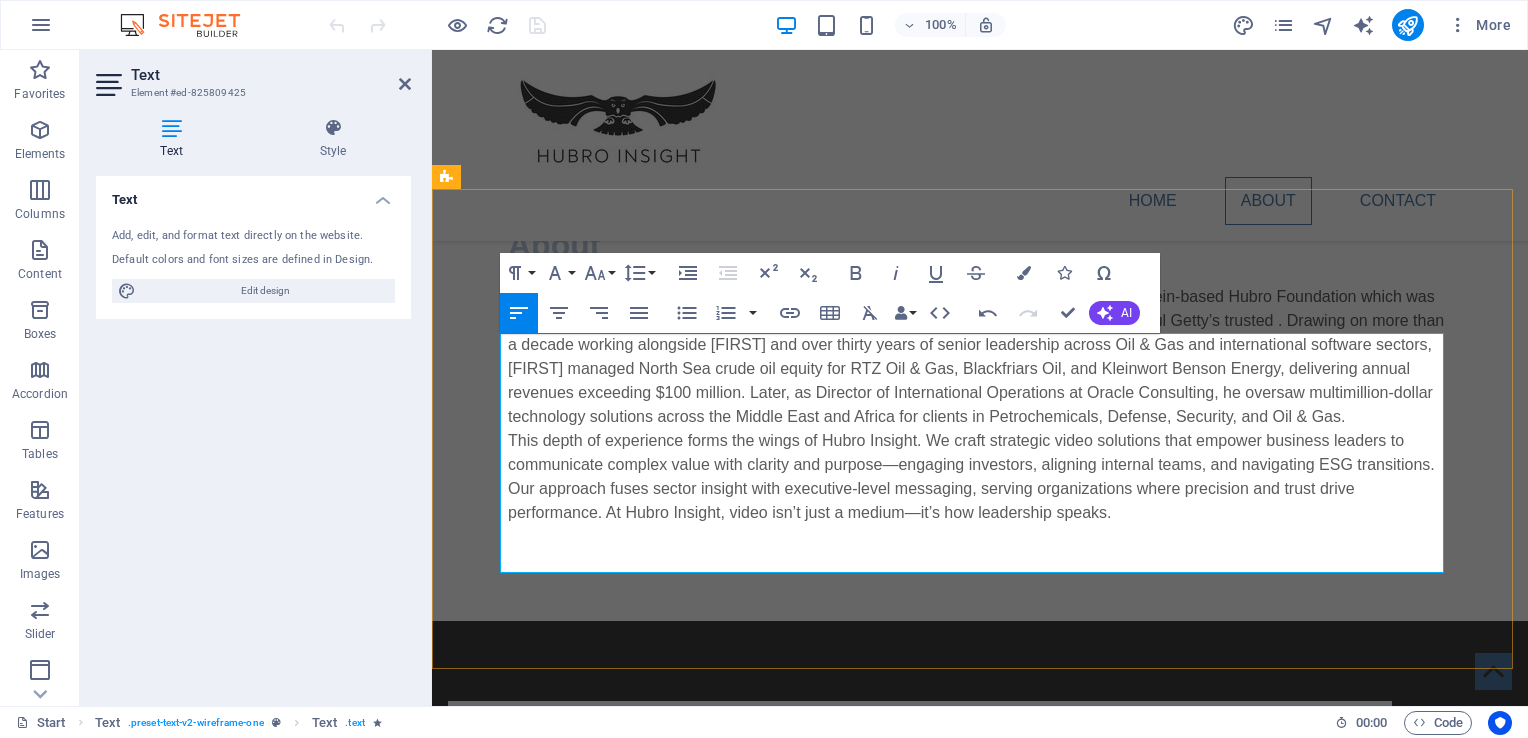 click on "Hubro Insight was founded in 1998 by [FIRST] [LAST], under the umbrella of the Liechtenstein-based Hubro Foundation which was established in the 1960s by [FIRST] [LAST], trusted  business troubleshooter to  the late J. Paul Getty’s trusted . Drawing on more than a decade working alongside [FIRST] and over thirty years of senior leadership across Oil & Gas and international software sectors, [FIRST] managed North Sea crude oil equity for RTZ Oil & Gas, Blackfriars Oil, and Kleinwort Benson Energy, delivering annual revenues exceeding $100 million. Later, as Director of International Operations at Oracle Consulting, he oversaw multimillion-dollar technology solutions across the Middle East and Africa for clients in Petrochemicals, Defense, Security, and Oil & Gas." at bounding box center (980, 357) 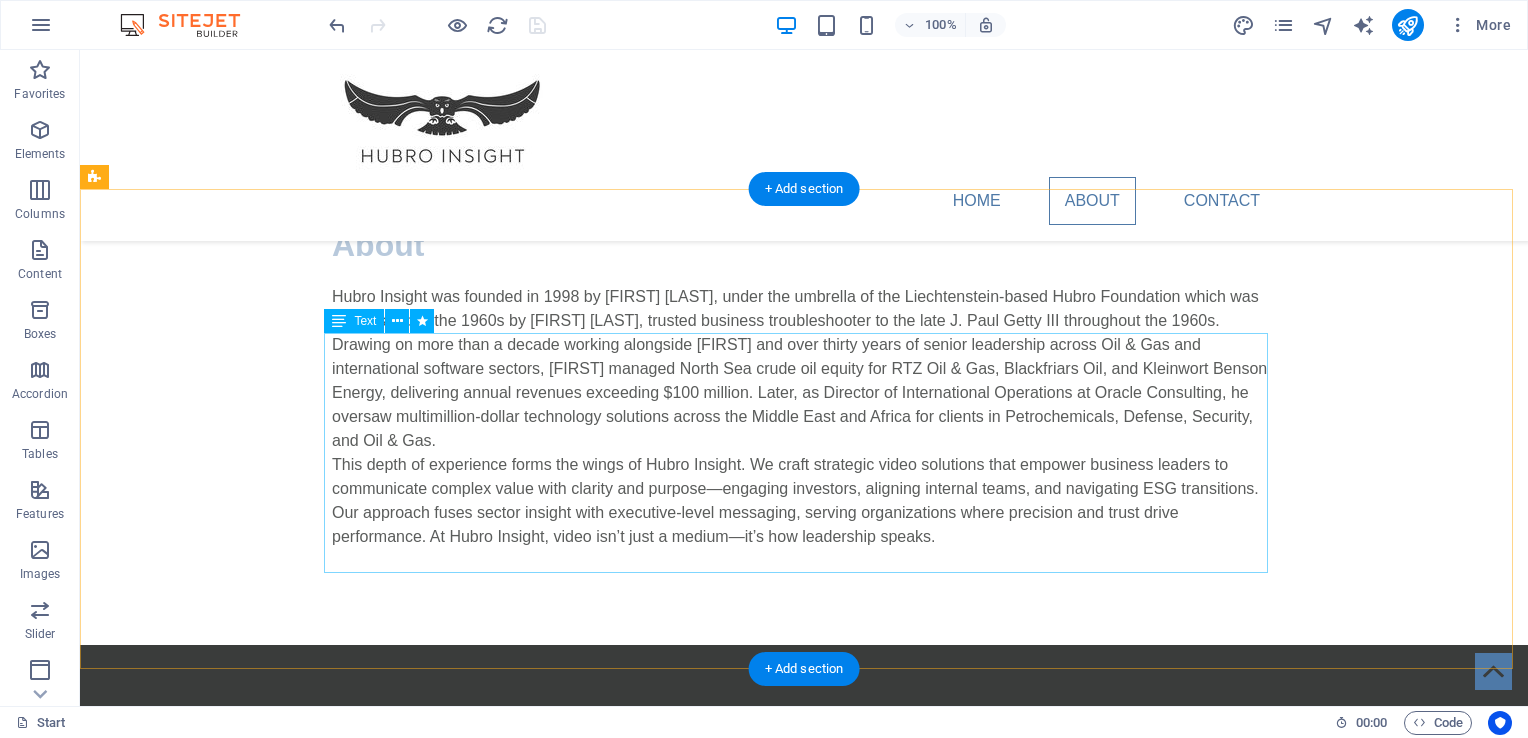 click on "Hubro Insight was founded in 1998 by [FIRST] [LAST], under the umbrella of the Liechtenstein-based Hubro Foundation which was established in the 1960s by [FIRST] [LAST], trusted business troubleshooter to the late J. Paul Getty III throughout the 1960s. Drawing on more than a decade working alongside [FIRST] and over thirty years of senior leadership across Oil & Gas and international software sectors, [FIRST] managed North Sea crude oil equity for RTZ Oil & Gas, Blackfriars Oil, and Kleinwort Benson Energy, delivering annual revenues exceeding $100 million. Later, as Director of International Operations at Oracle Consulting, he oversaw multimillion-dollar technology solutions across the Middle East and Africa for clients in Petrochemicals, Defense, Security, and Oil & Gas." at bounding box center [804, 417] 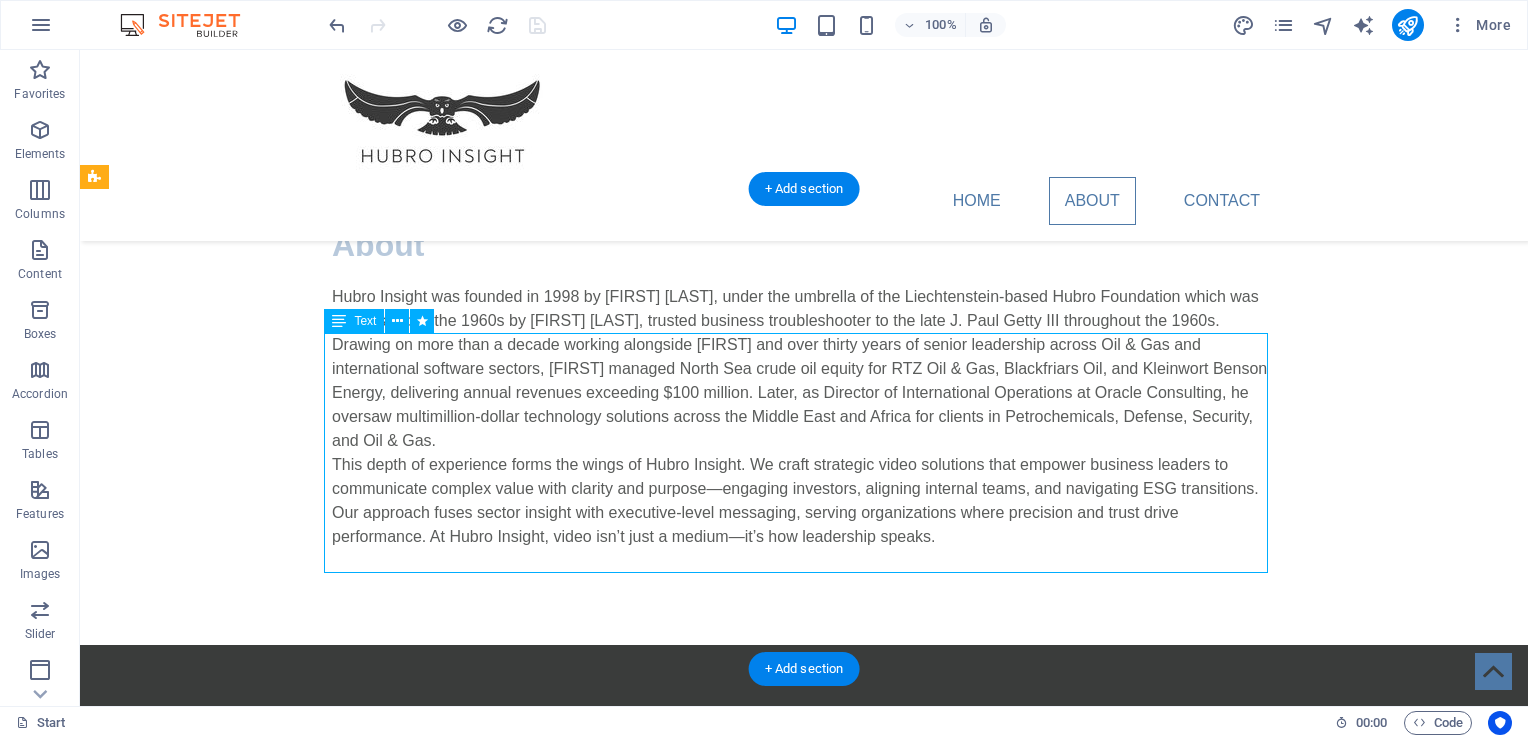 click on "Hubro Insight was founded in 1998 by [FIRST] [LAST], under the umbrella of the Liechtenstein-based Hubro Foundation which was established in the 1960s by [FIRST] [LAST], trusted business troubleshooter to the late J. Paul Getty III throughout the 1960s. Drawing on more than a decade working alongside [FIRST] and over thirty years of senior leadership across Oil & Gas and international software sectors, [FIRST] managed North Sea crude oil equity for RTZ Oil & Gas, Blackfriars Oil, and Kleinwort Benson Energy, delivering annual revenues exceeding $100 million. Later, as Director of International Operations at Oracle Consulting, he oversaw multimillion-dollar technology solutions across the Middle East and Africa for clients in Petrochemicals, Defense, Security, and Oil & Gas." at bounding box center [804, 417] 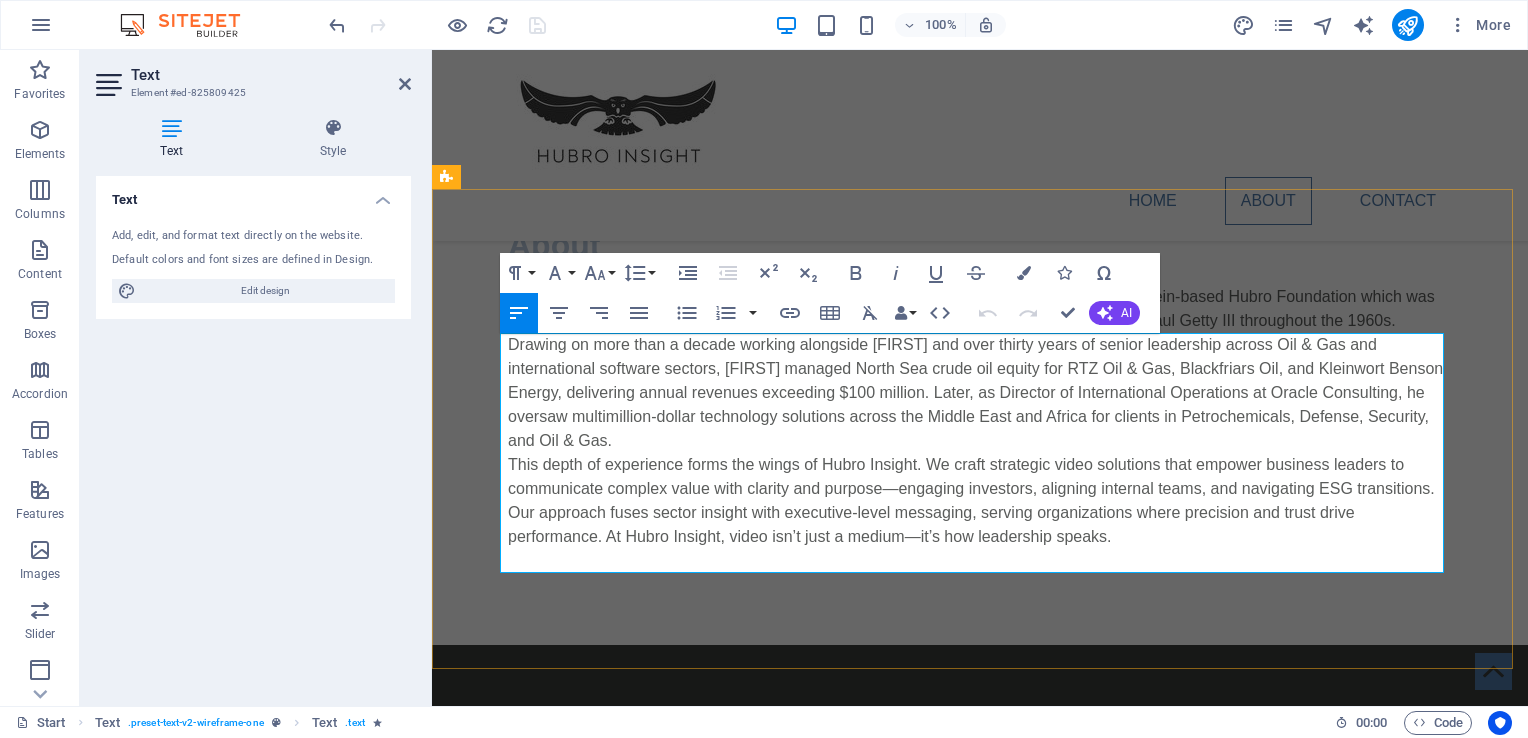 click on "Hubro Insight was founded in 1998 by [FIRST] [LAST], under the umbrella of the Liechtenstein-based Hubro Foundation which was established in the 1960s by [FIRST] [LAST], trusted business troubleshooter to the late J. Paul Getty III throughout the 1960s. Drawing on more than a decade working alongside [FIRST] and over thirty years of senior leadership across Oil & Gas and international software sectors, [FIRST] managed North Sea crude oil equity for RTZ Oil & Gas, Blackfriars Oil, and Kleinwort Benson Energy, delivering annual revenues exceeding $100 million. Later, as Director of International Operations at Oracle Consulting, he oversaw multimillion-dollar technology solutions across the Middle East and Africa for clients in Petrochemicals, Defense, Security, and Oil & Gas." at bounding box center [980, 369] 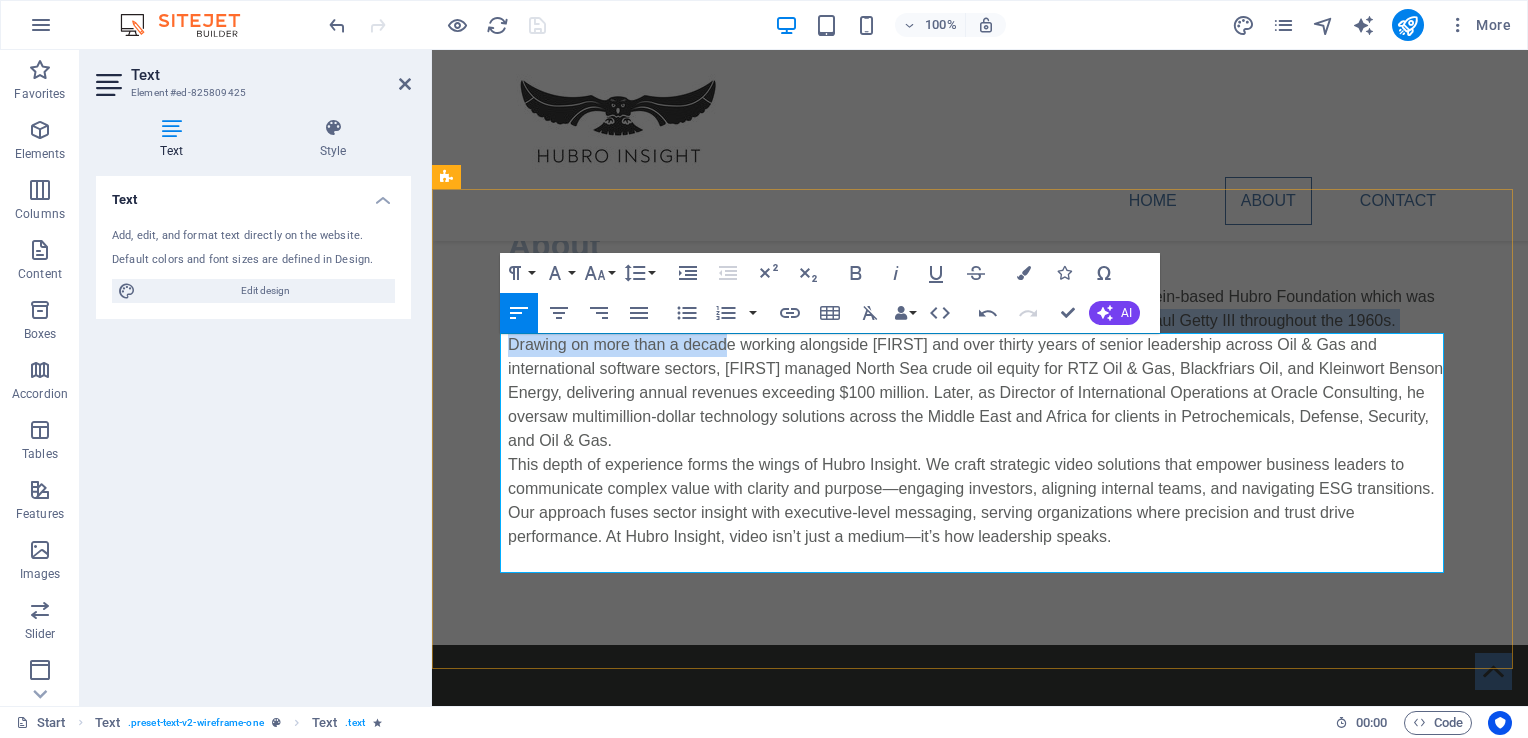 drag, startPoint x: 586, startPoint y: 373, endPoint x: 680, endPoint y: 382, distance: 94.42987 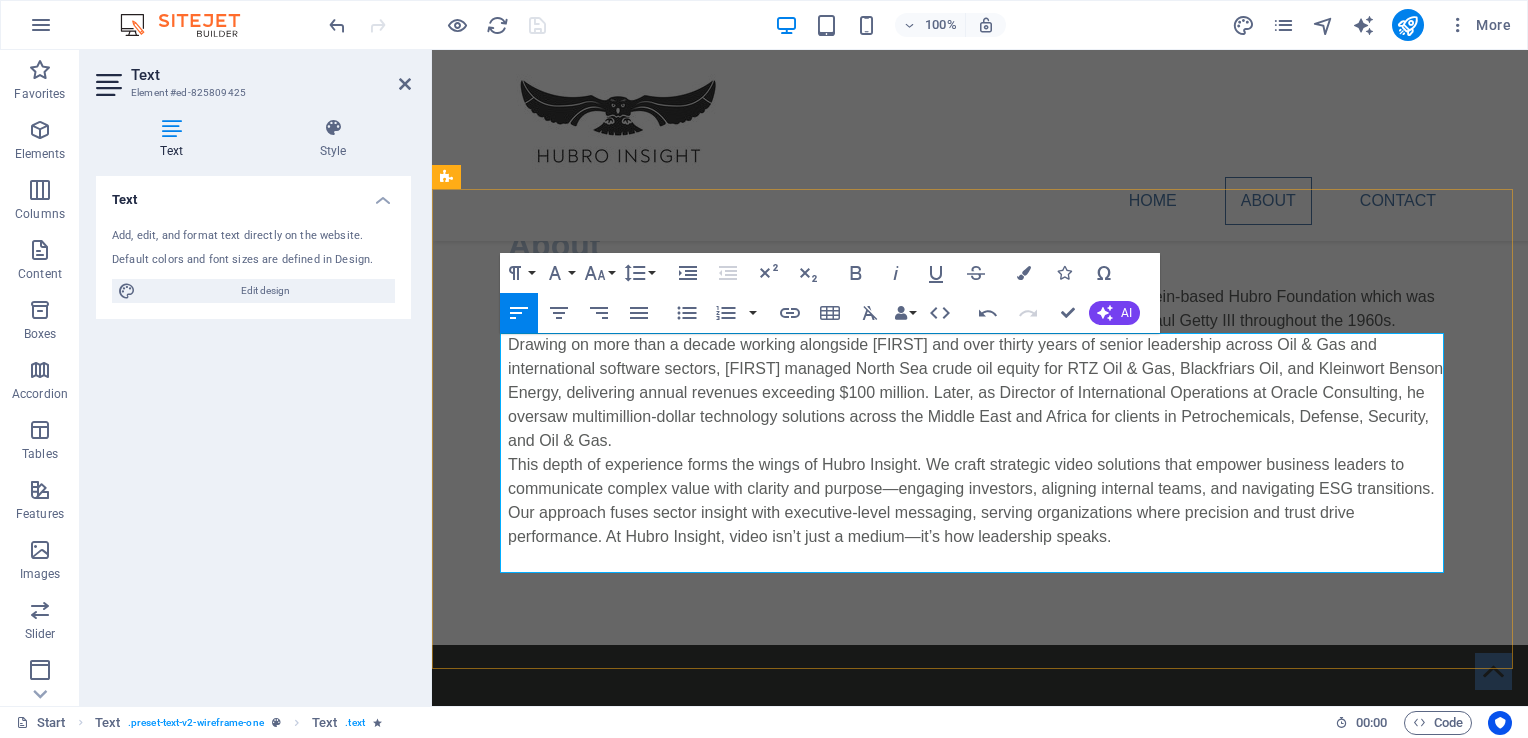 drag, startPoint x: 588, startPoint y: 367, endPoint x: 678, endPoint y: 370, distance: 90.04999 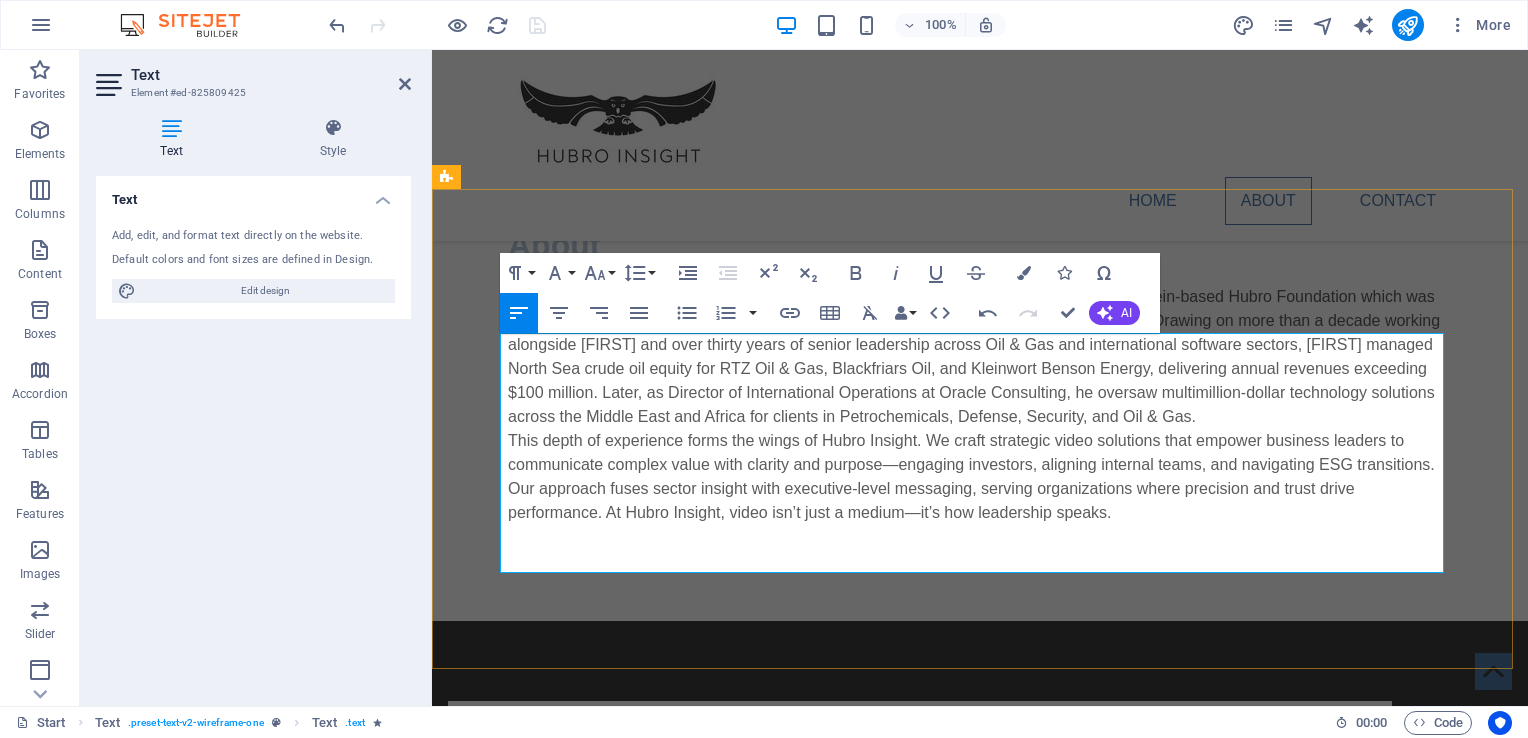 click on "Hubro Insight was founded in 1998 by [FIRST] [LAST], under the umbrella of the Liechtenstein-based Hubro Foundation which was established by [FIRST] [LAST], trusted business troubleshooter to the late J. Paul Getty III. Drawing on more than a decade working alongside [FIRST] and over thirty years of senior leadership across Oil & Gas and international software sectors, [FIRST] managed North Sea crude oil equity for RTZ Oil & Gas, Blackfriars Oil, and Kleinwort Benson Energy, delivering annual revenues exceeding $100 million. Later, as Director of International Operations at Oracle Consulting, he oversaw multimillion-dollar technology solutions across the Middle East and Africa for clients in Petrochemicals, Defense, Security, and Oil & Gas." at bounding box center (980, 357) 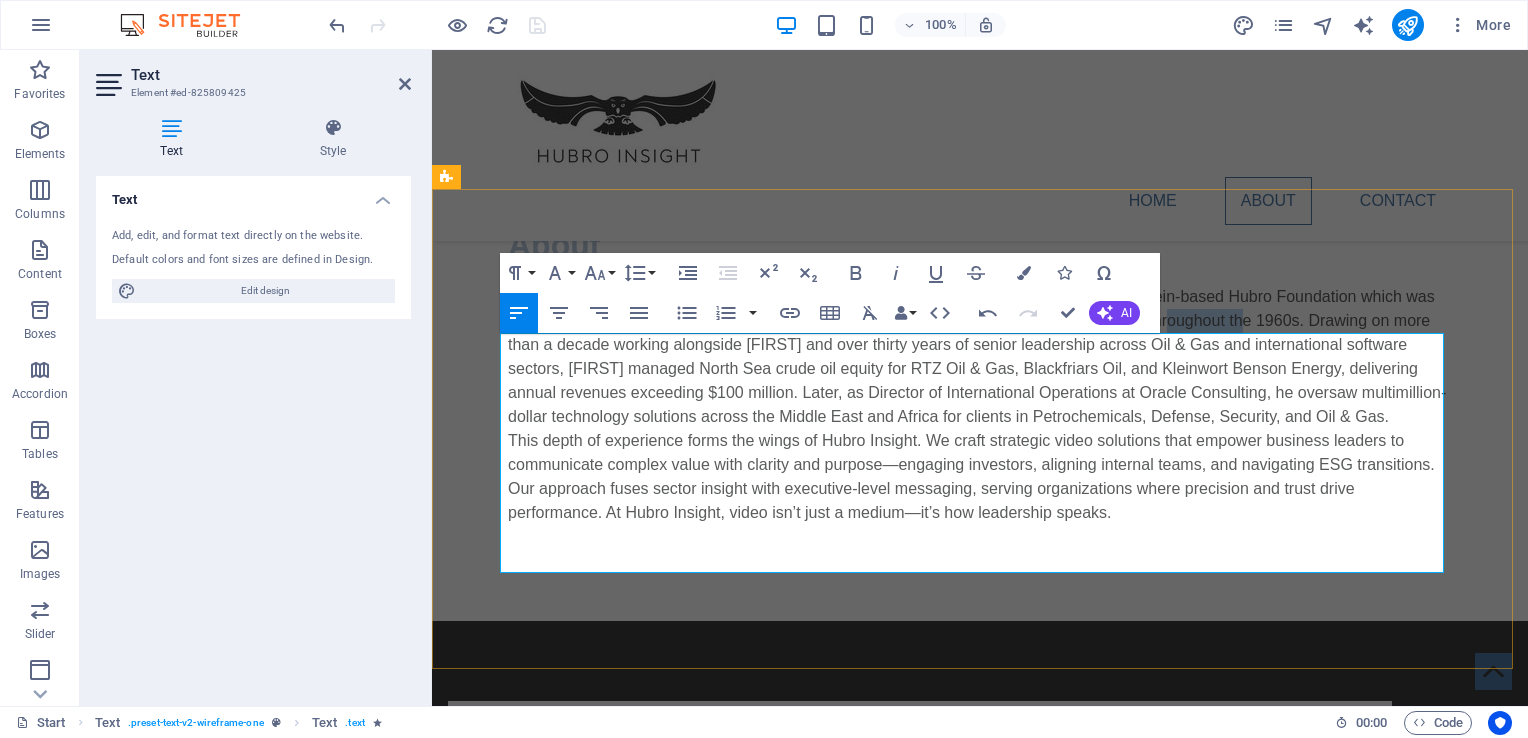 drag, startPoint x: 1145, startPoint y: 367, endPoint x: 1224, endPoint y: 369, distance: 79.025314 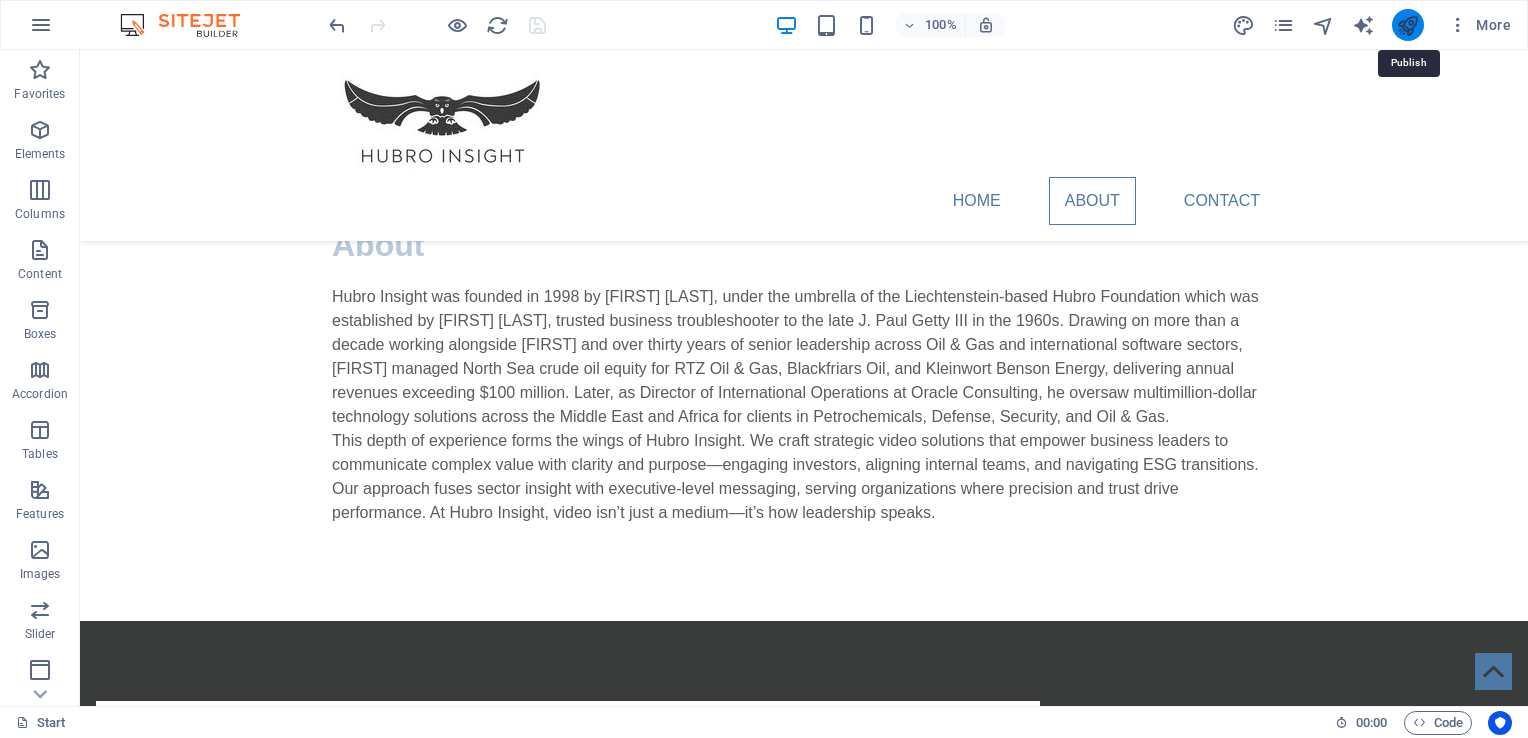 click at bounding box center (1407, 25) 